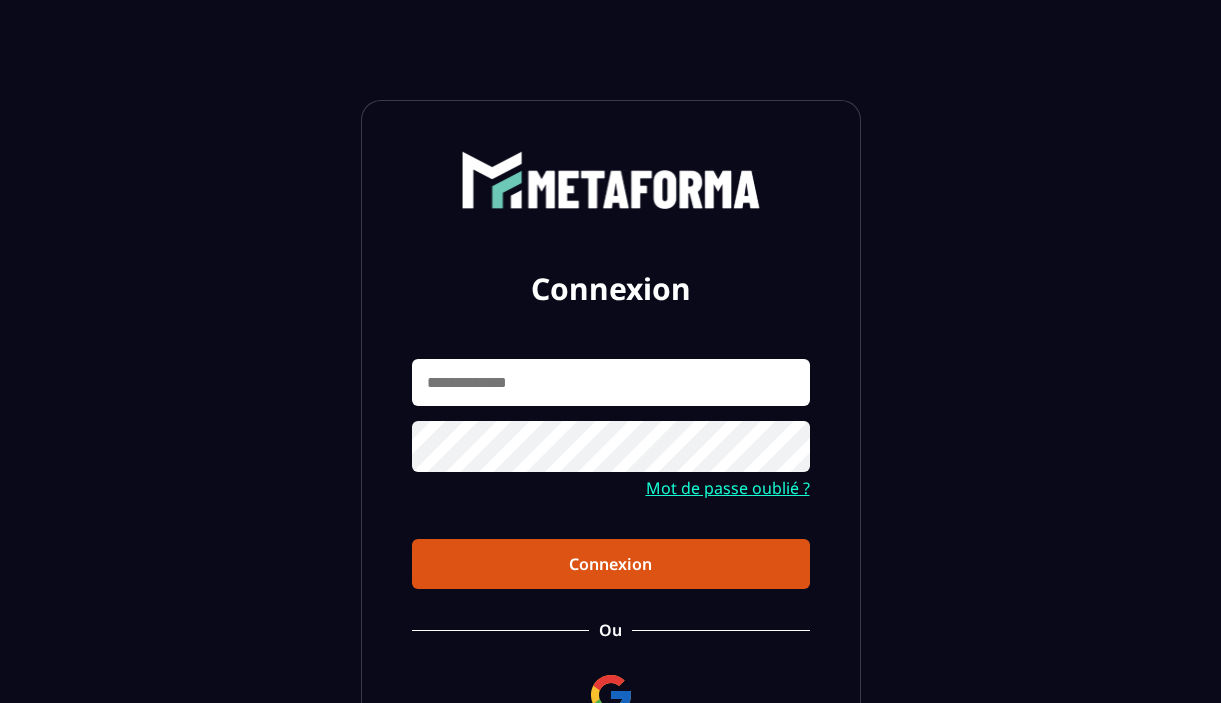 scroll, scrollTop: 0, scrollLeft: 0, axis: both 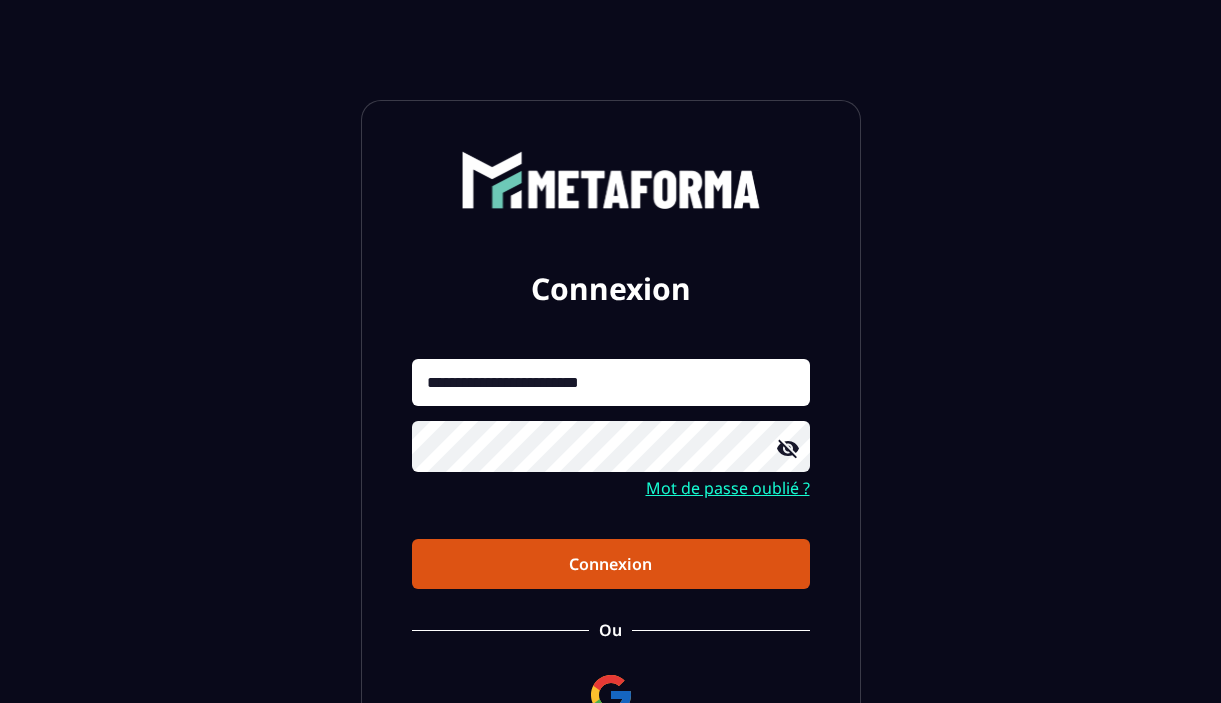 click 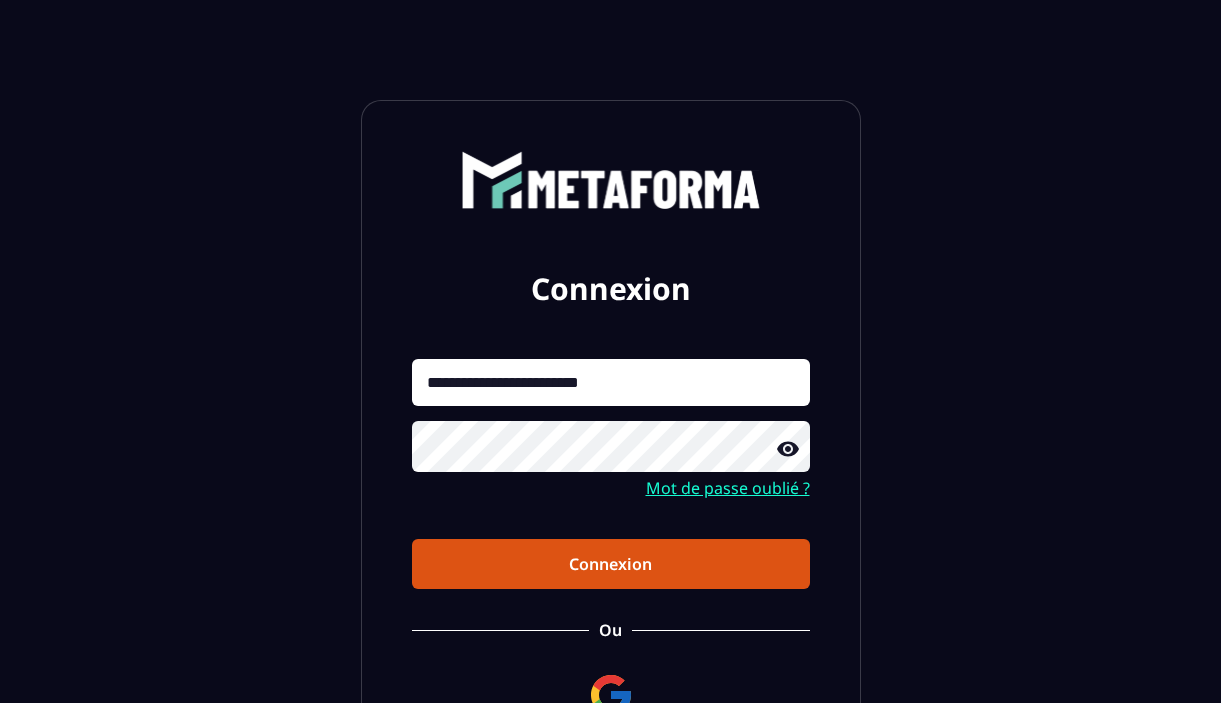 click on "Connexion" at bounding box center [611, 564] 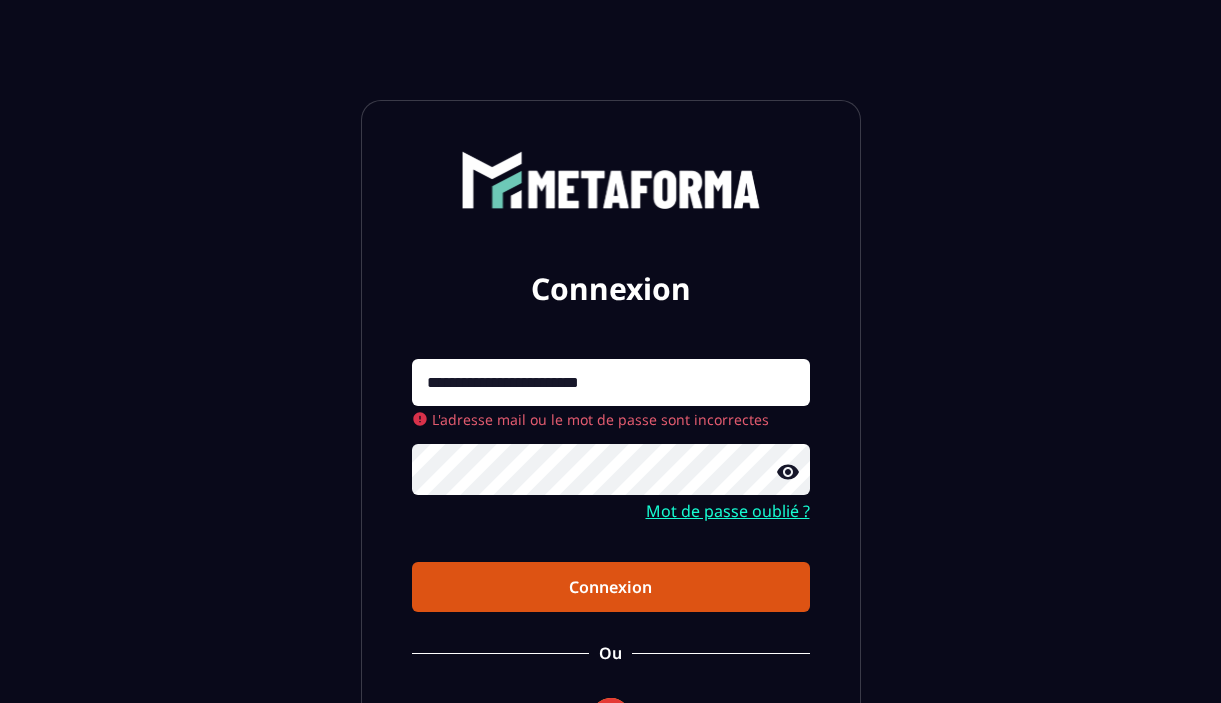 click on "Connexion" at bounding box center [611, 587] 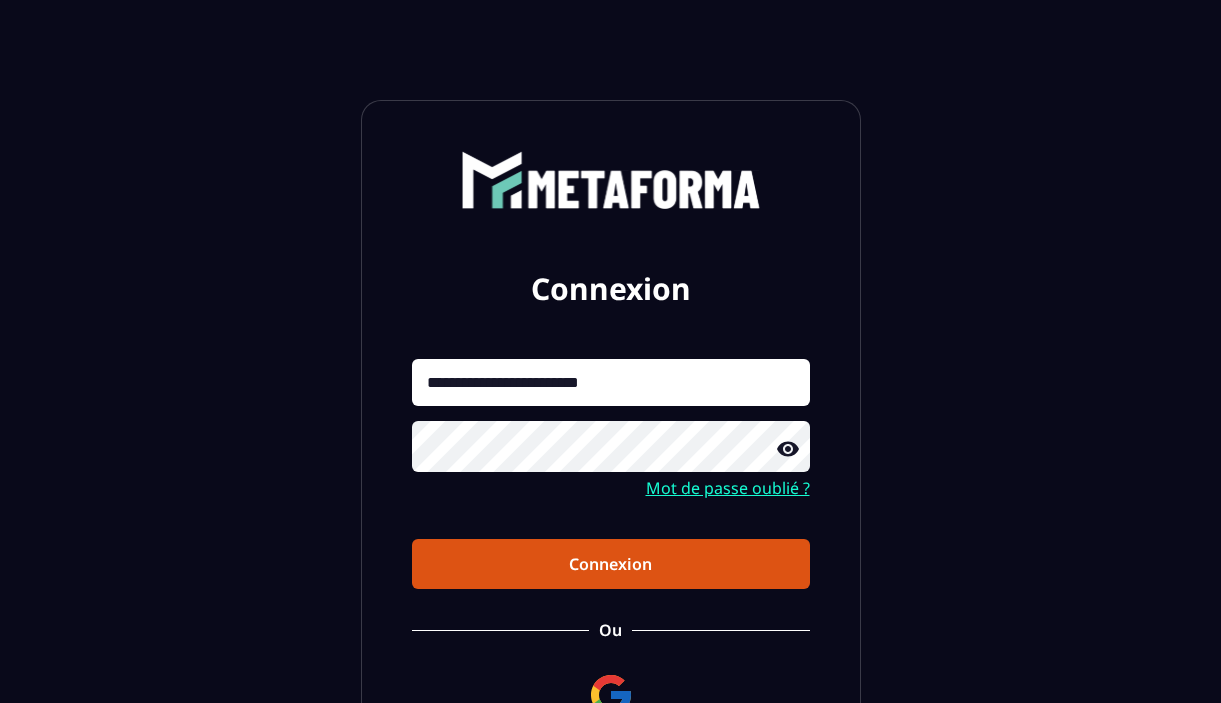 click on "Connexion" at bounding box center (611, 564) 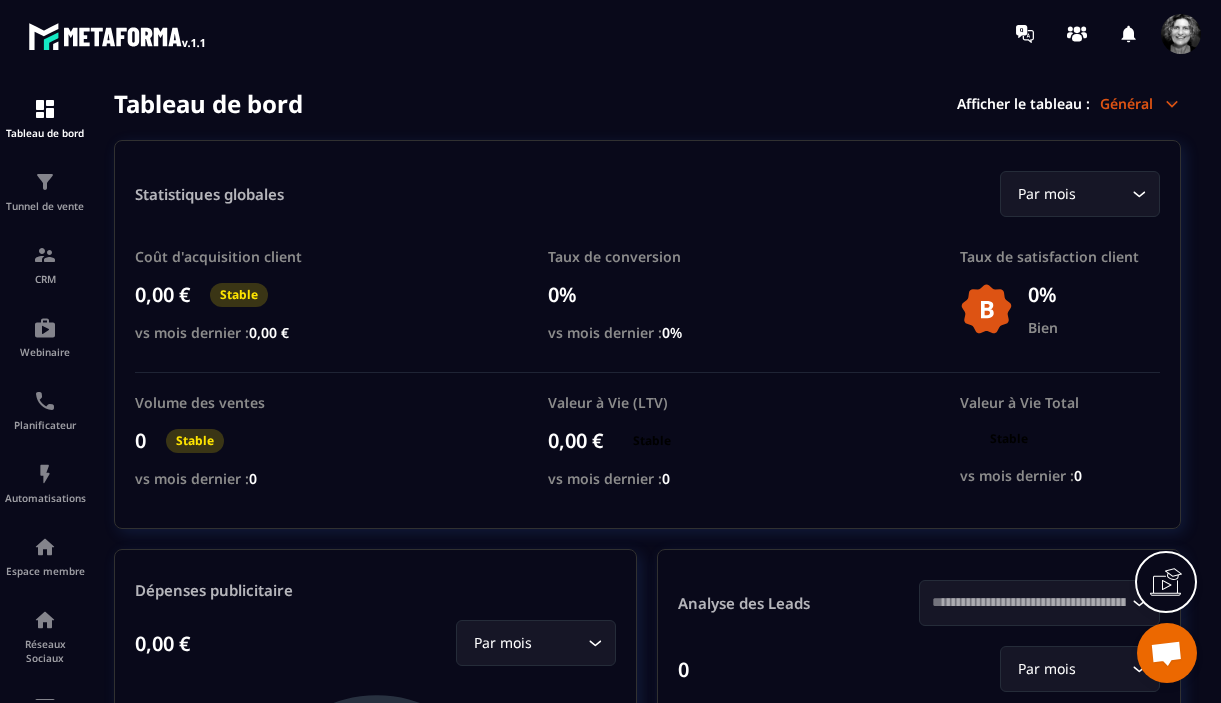 scroll, scrollTop: 14636, scrollLeft: 0, axis: vertical 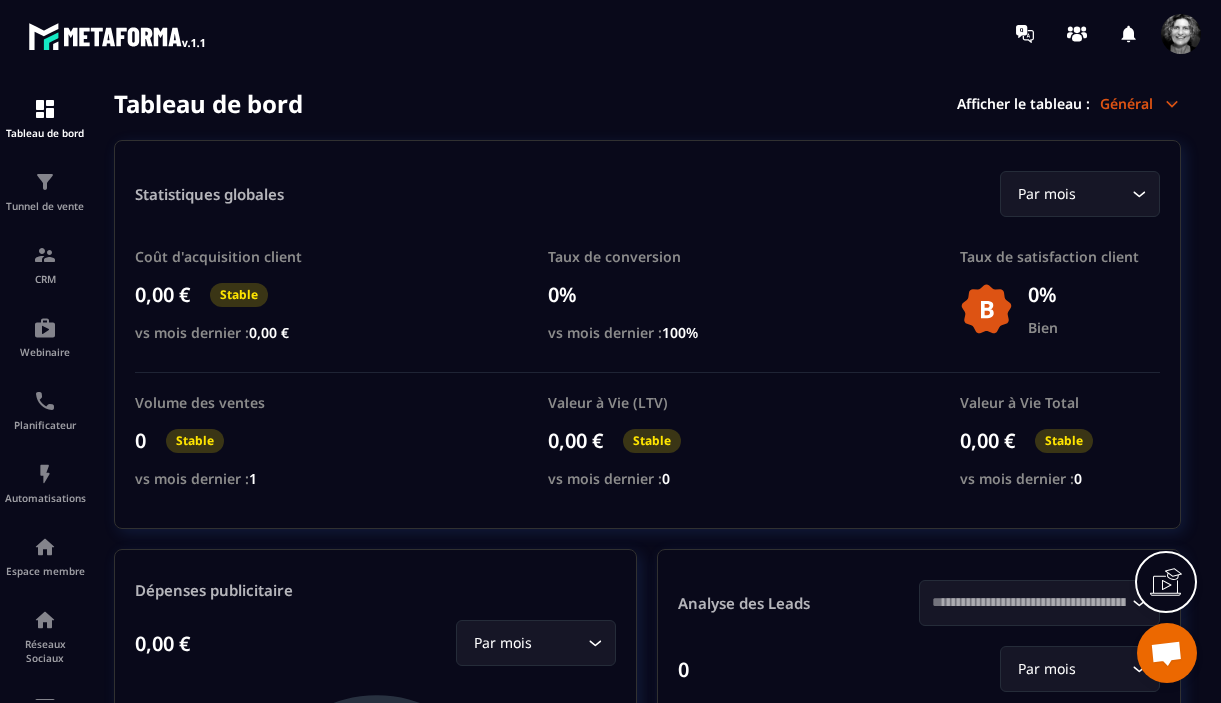 click 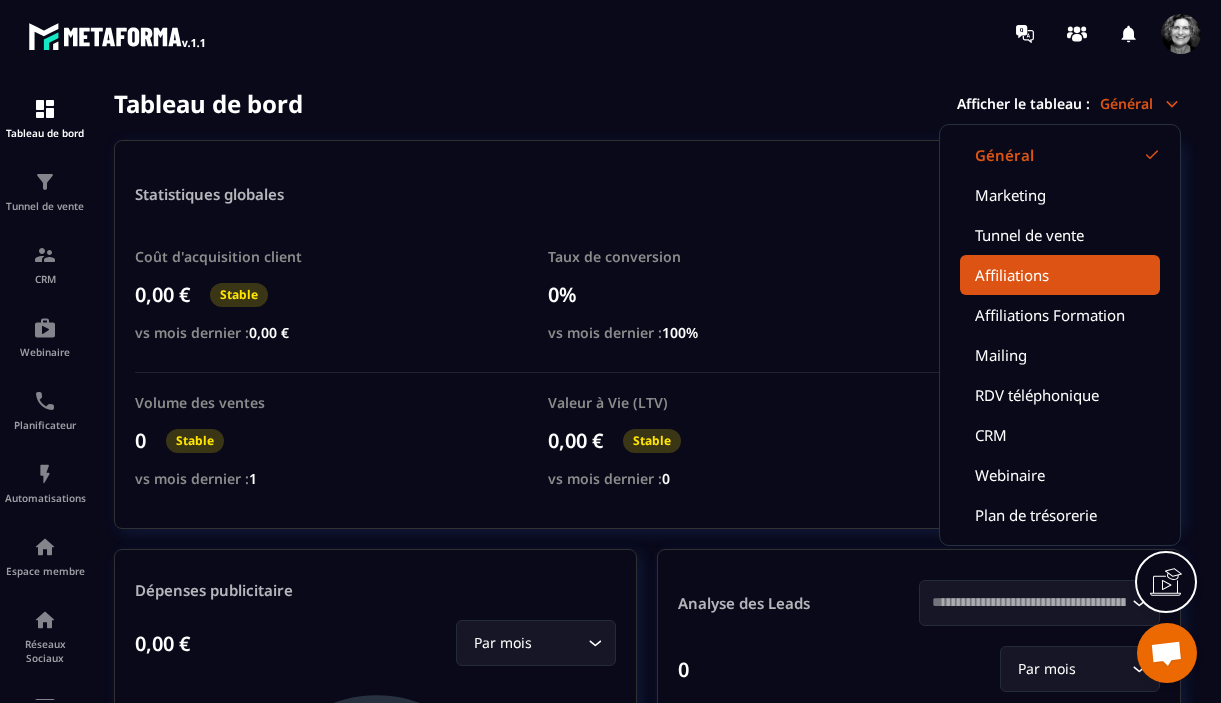 click on "Affiliations" at bounding box center [1060, 275] 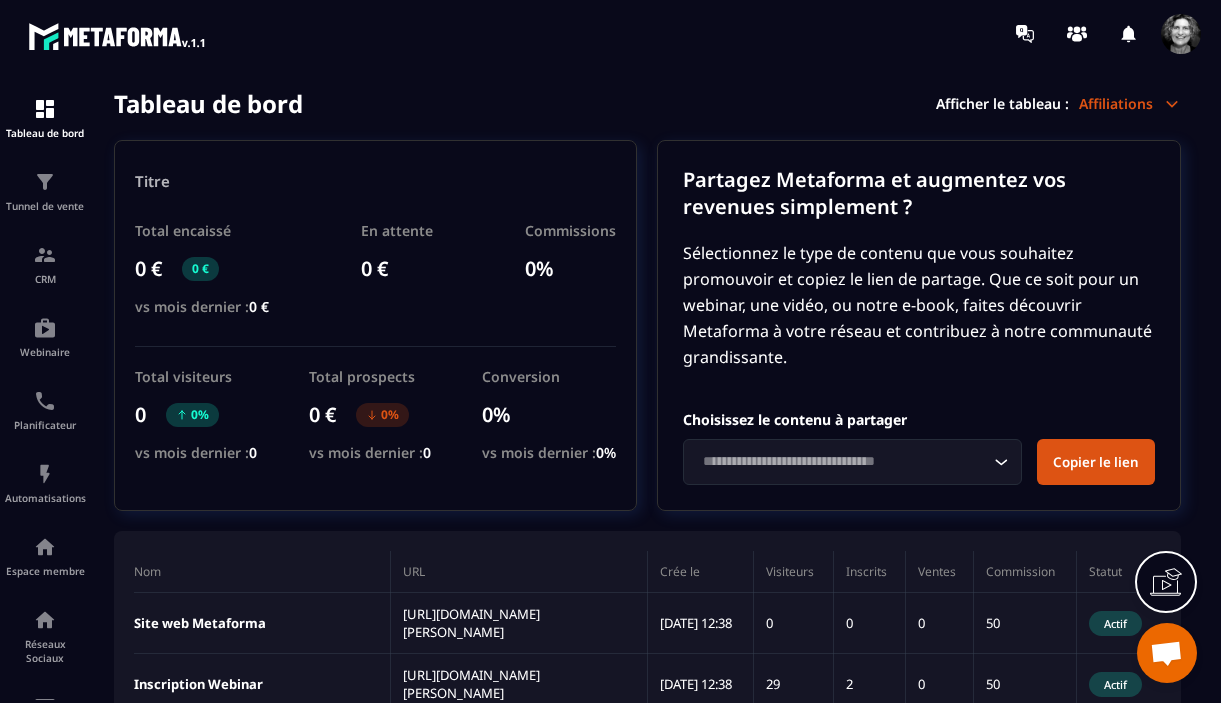 scroll, scrollTop: 50, scrollLeft: 0, axis: vertical 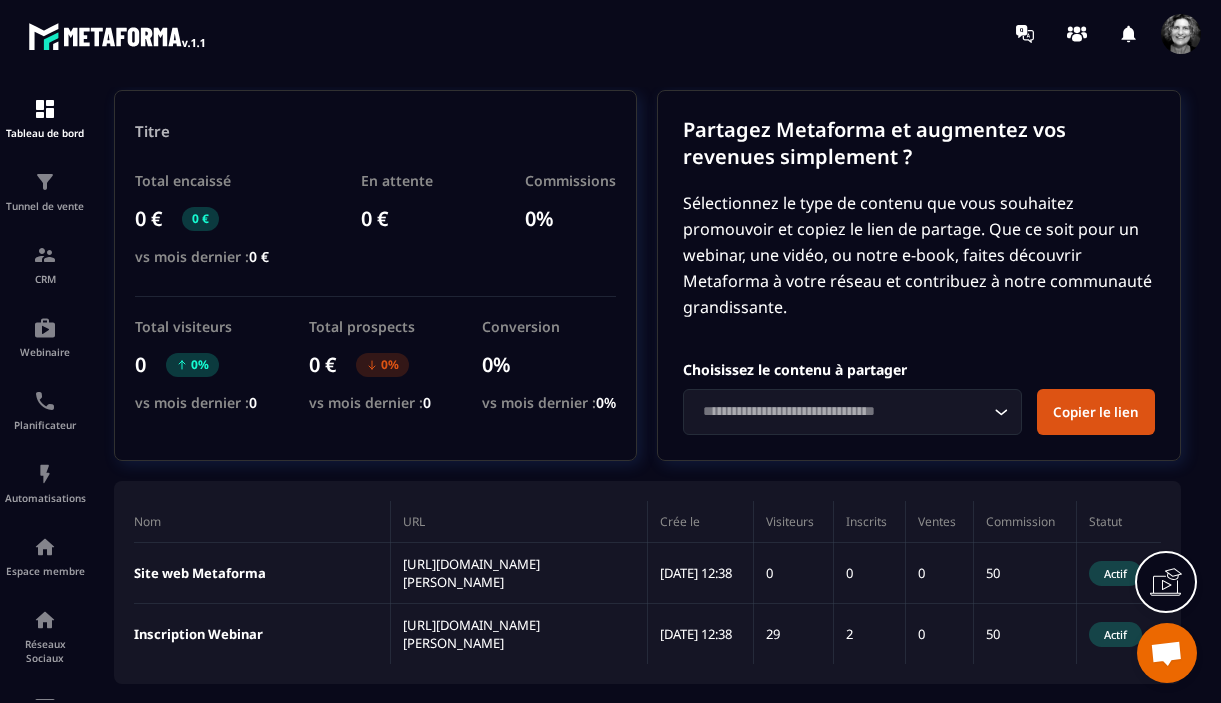 click on "Actif" at bounding box center [1115, 634] 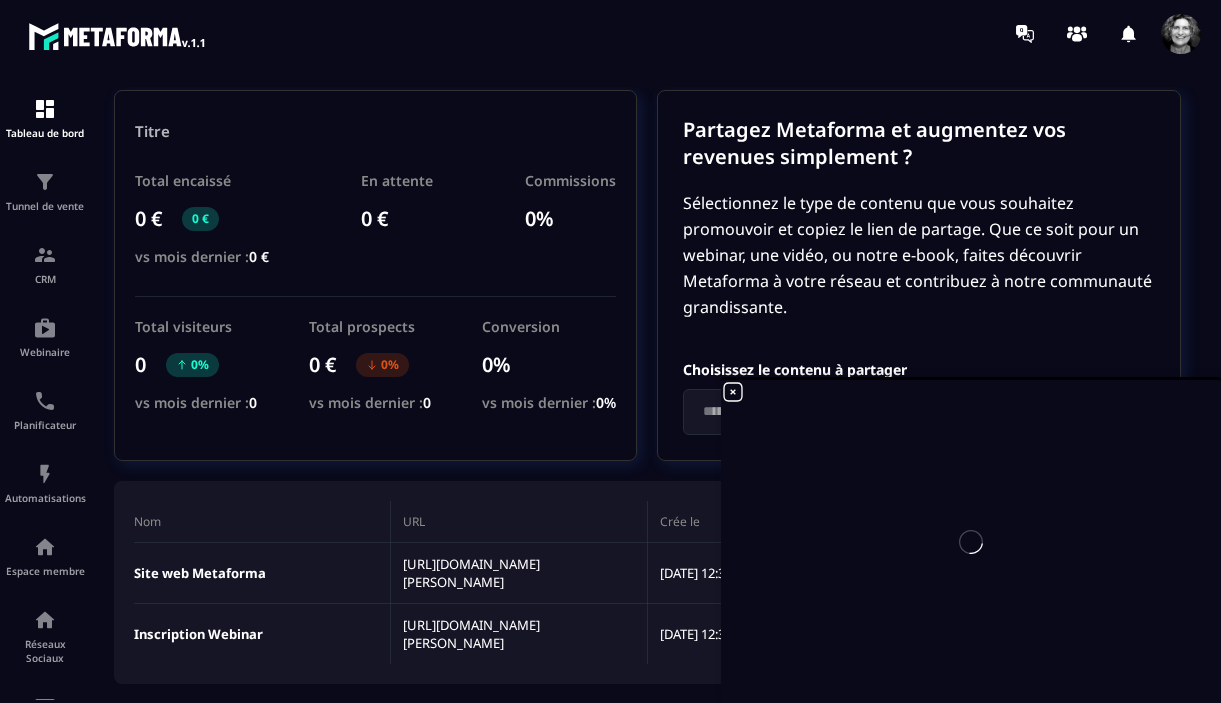 click at bounding box center (971, 541) 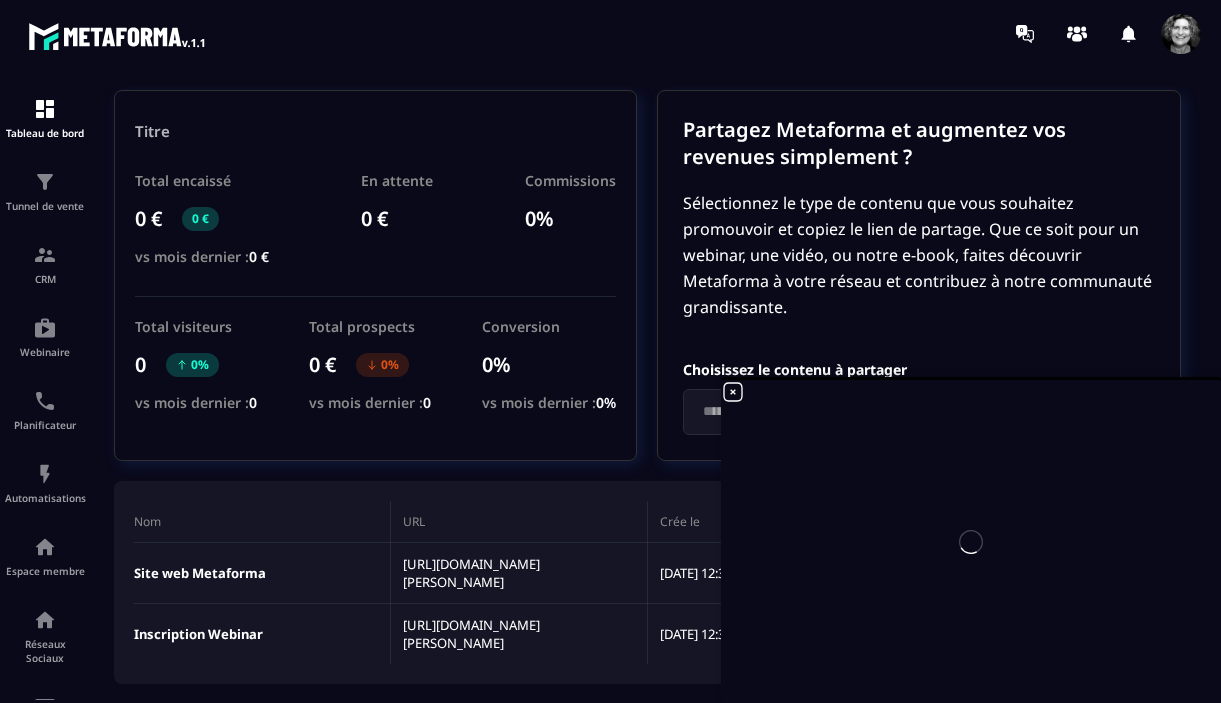 click at bounding box center [971, 541] 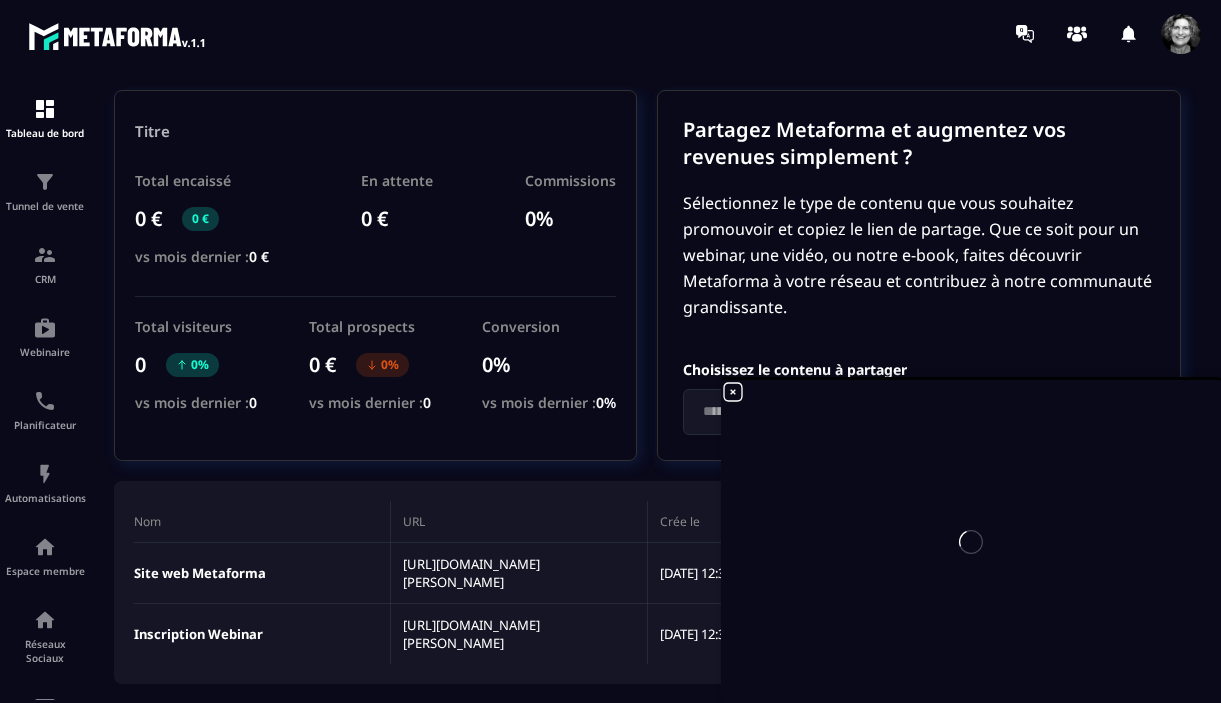 click at bounding box center (971, 541) 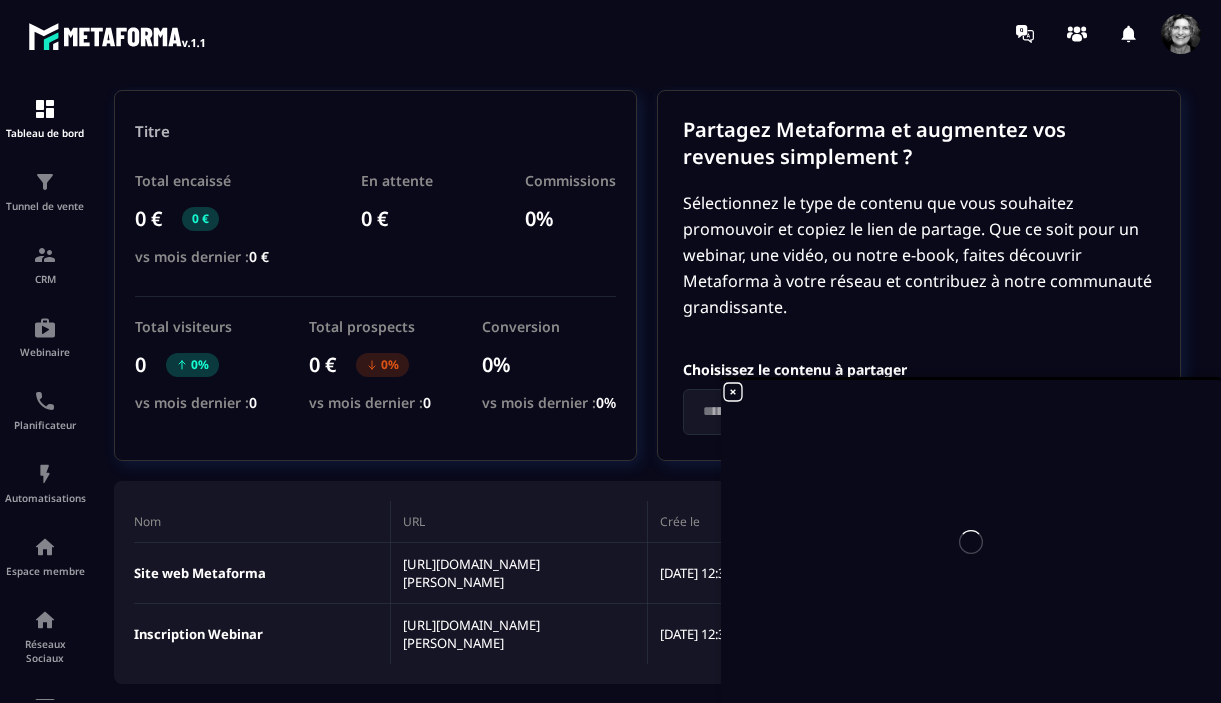click at bounding box center (971, 541) 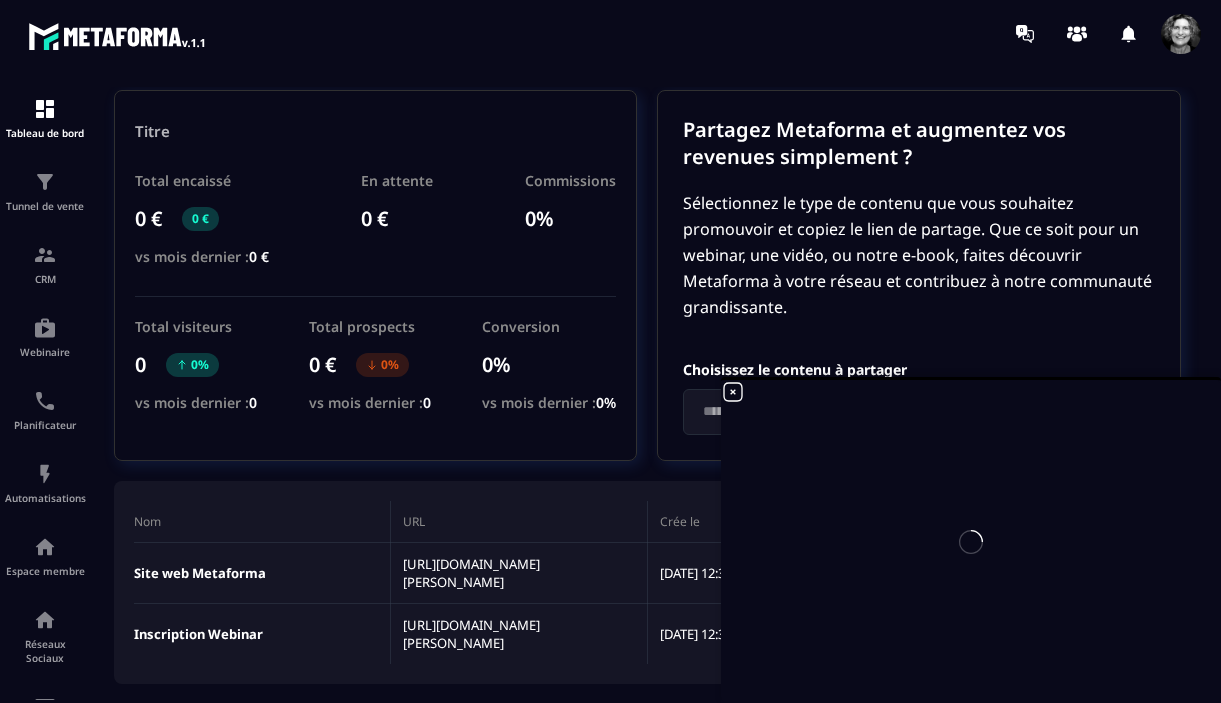 click at bounding box center (971, 541) 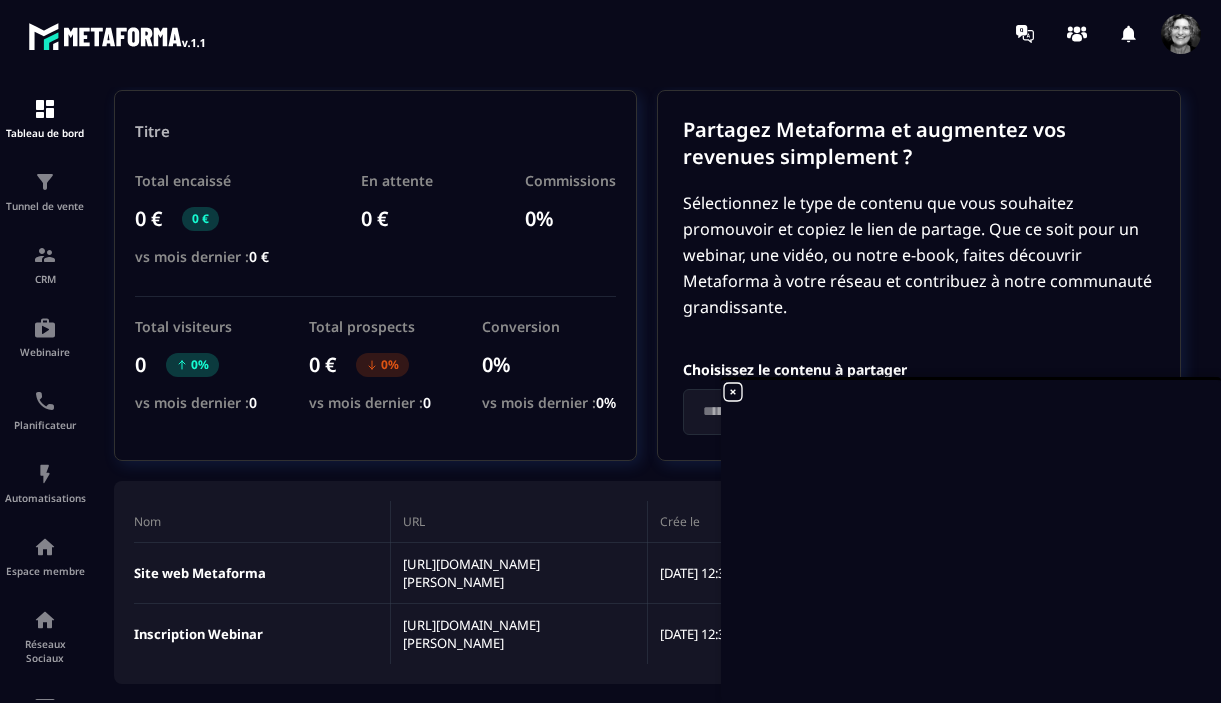 click 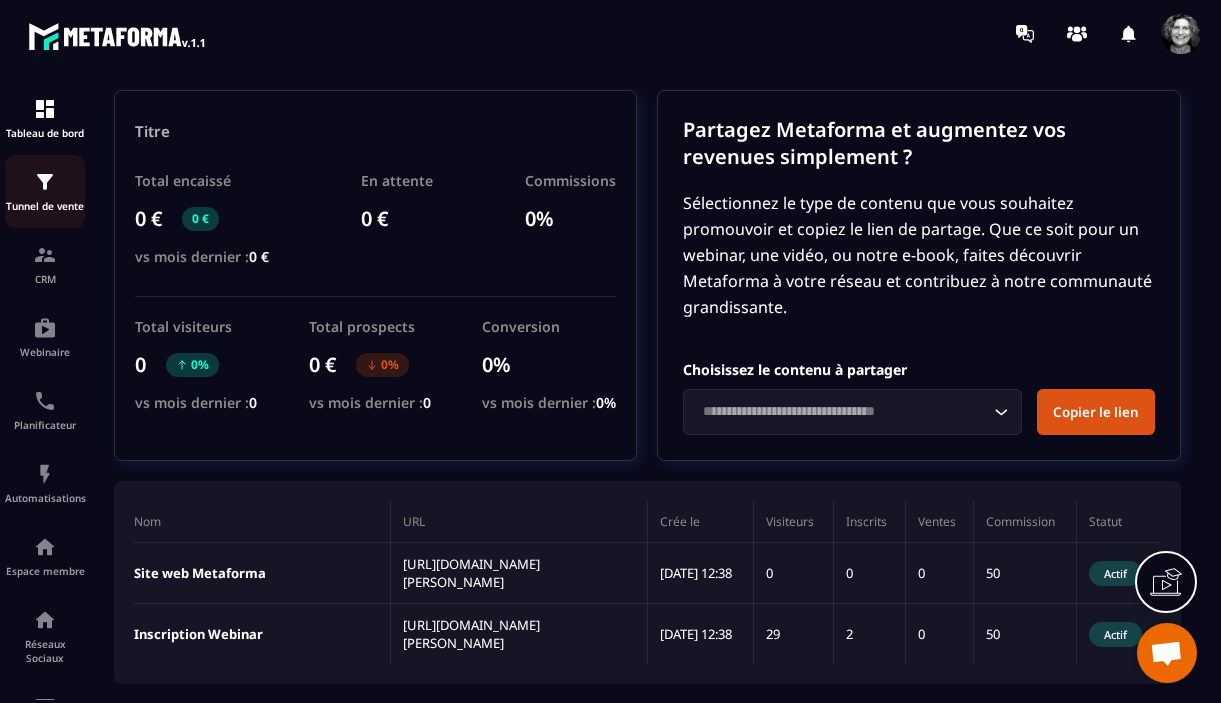 click at bounding box center (45, 182) 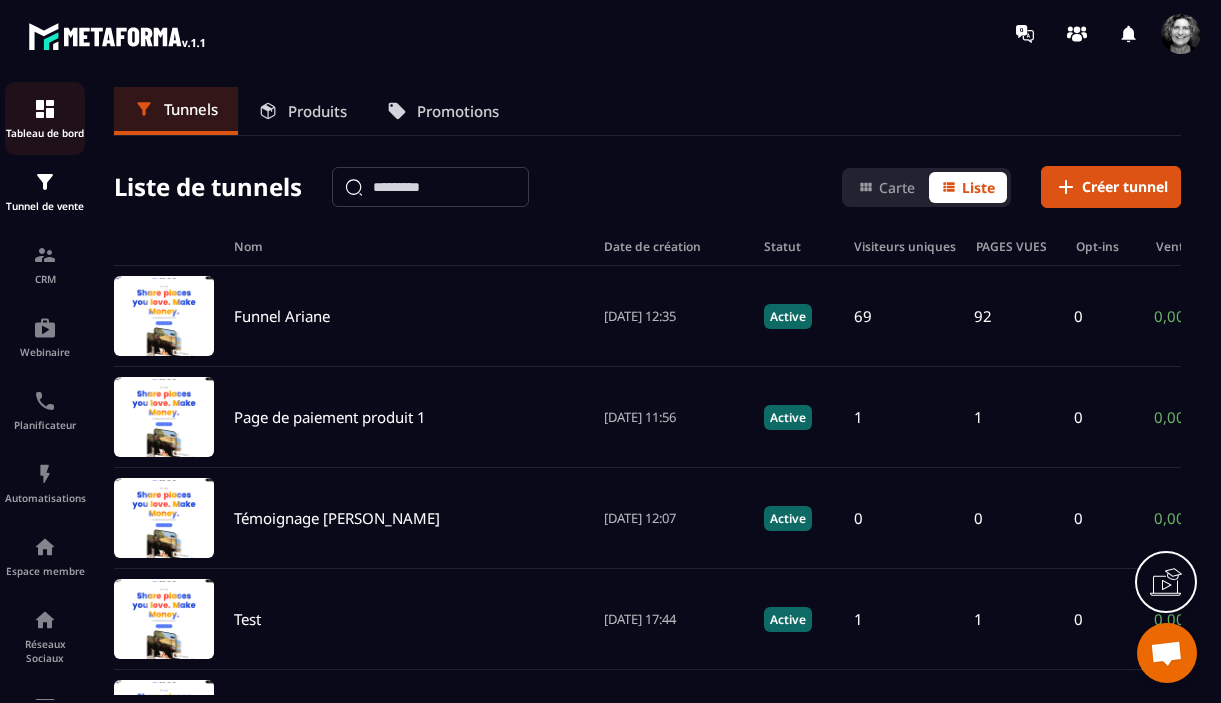 click at bounding box center [45, 109] 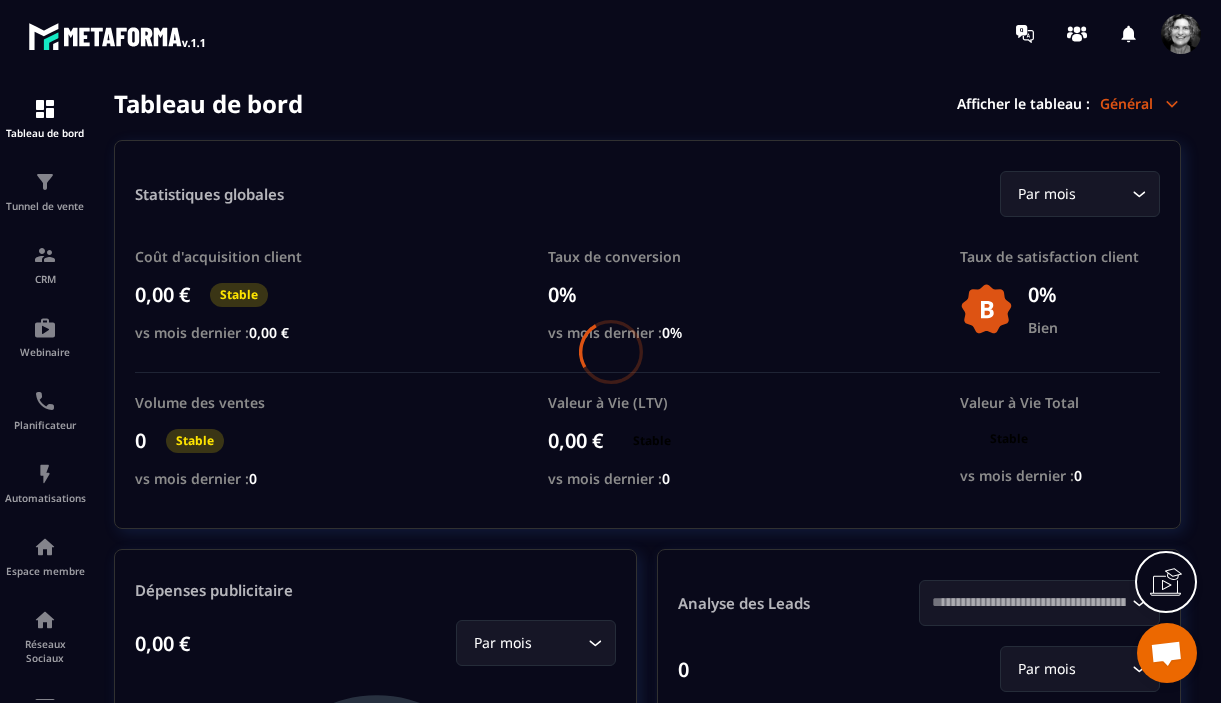 click at bounding box center [610, 351] 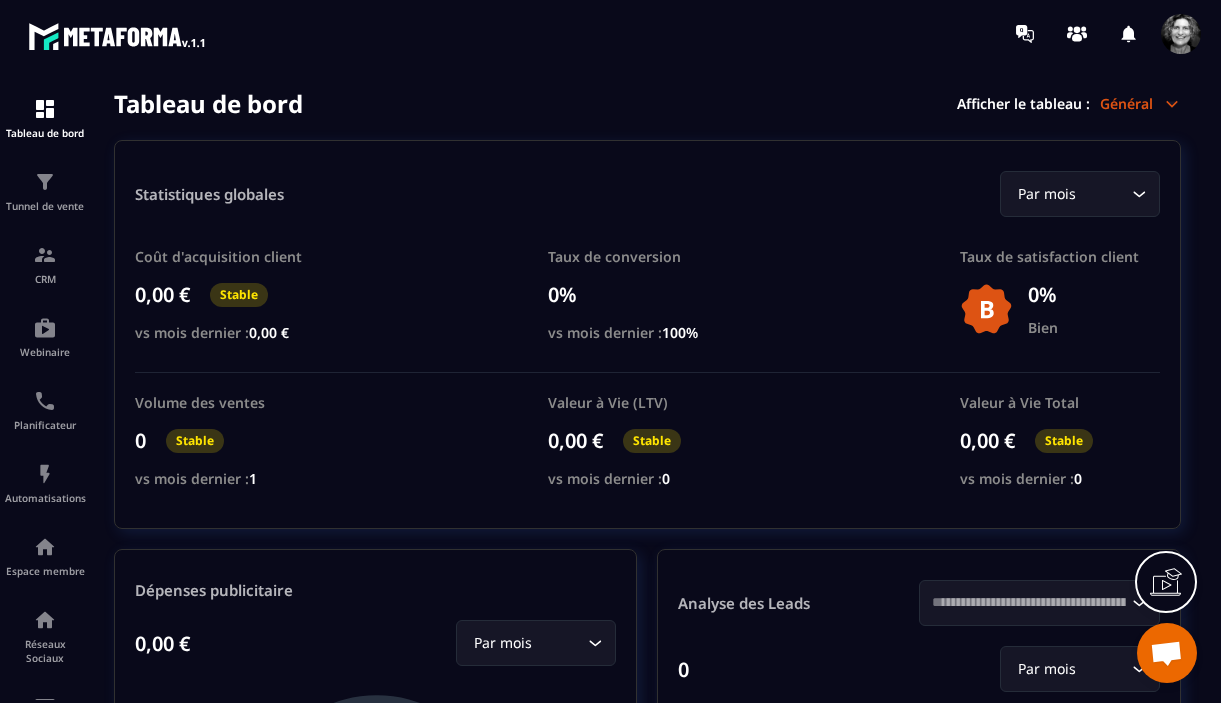 click 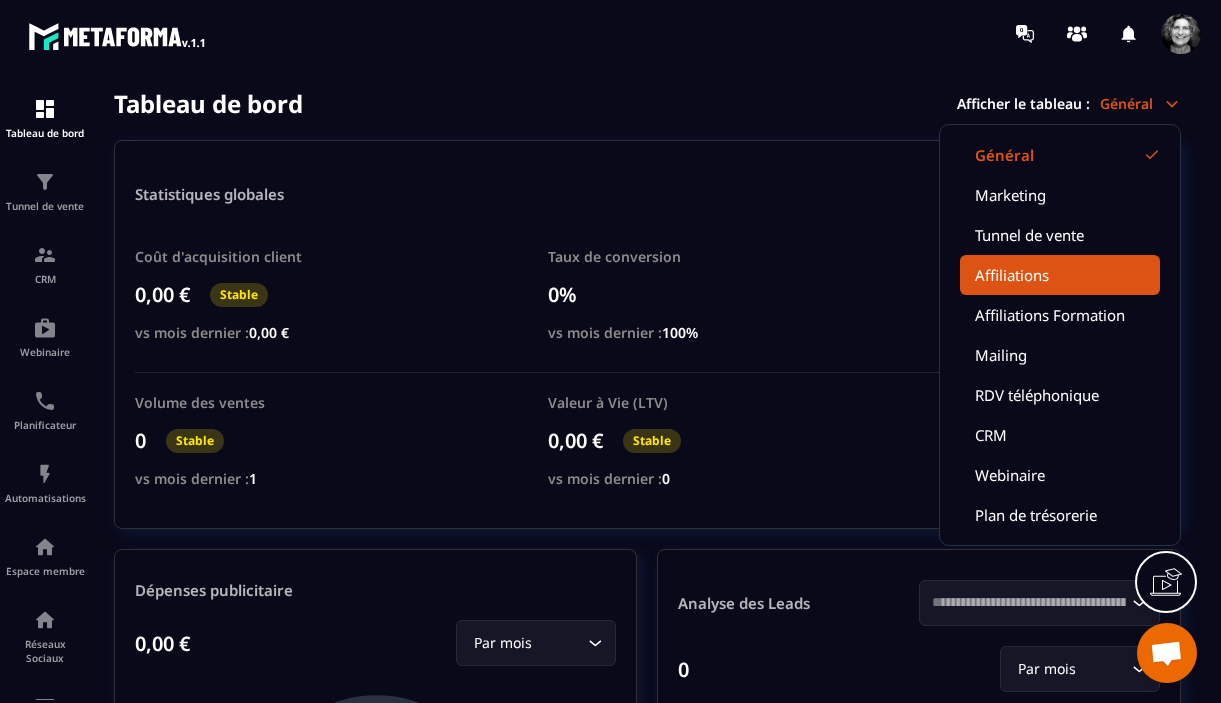 click on "Affiliations" at bounding box center (1060, 275) 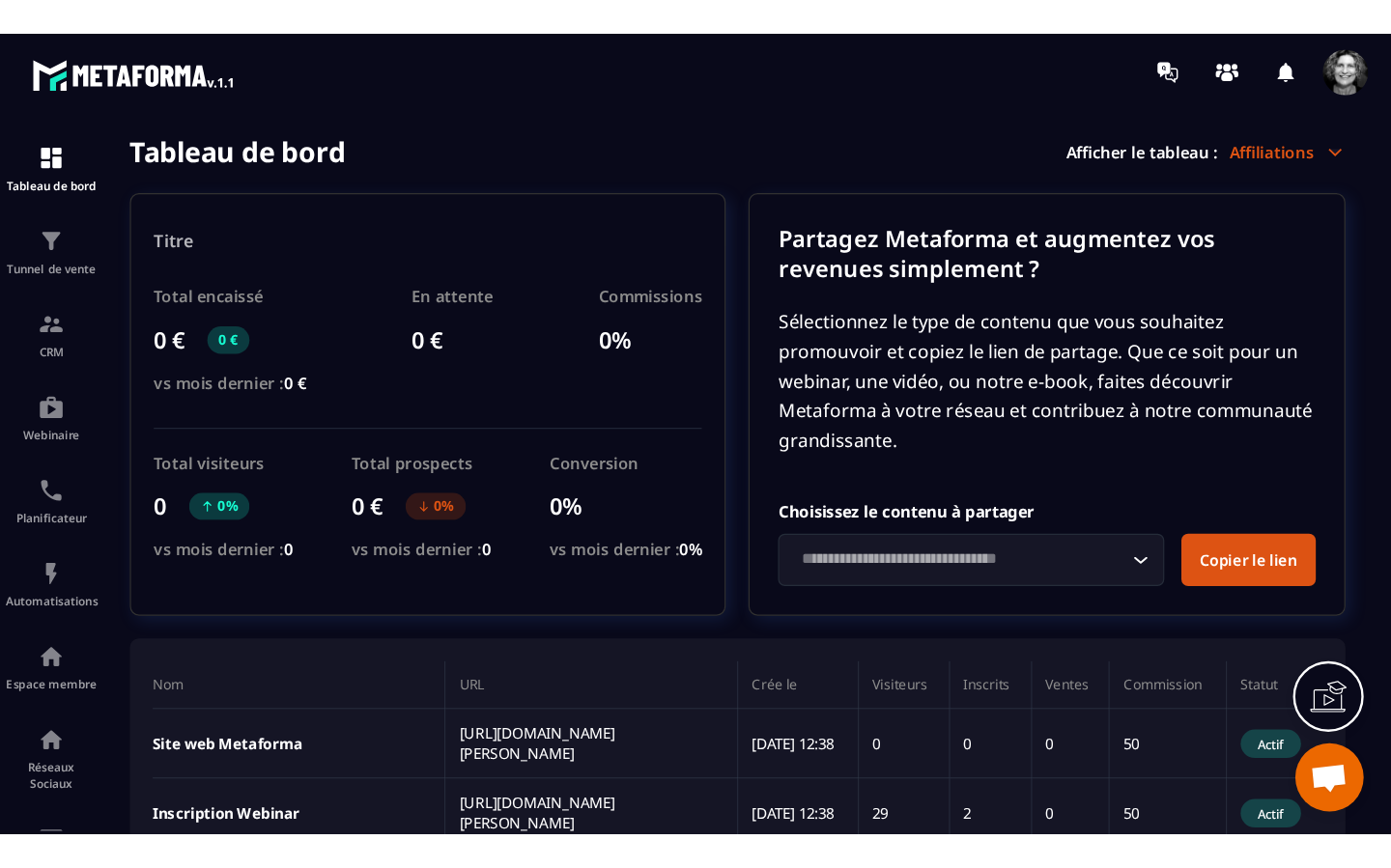 scroll, scrollTop: 48, scrollLeft: 0, axis: vertical 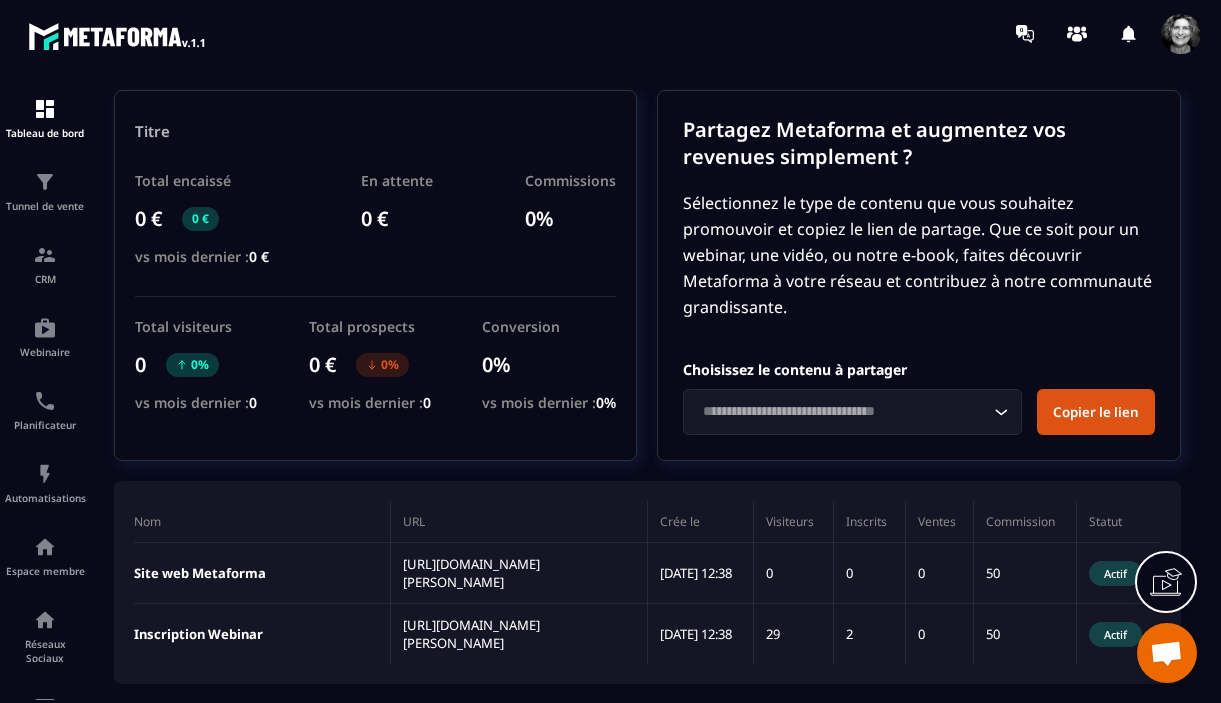 click 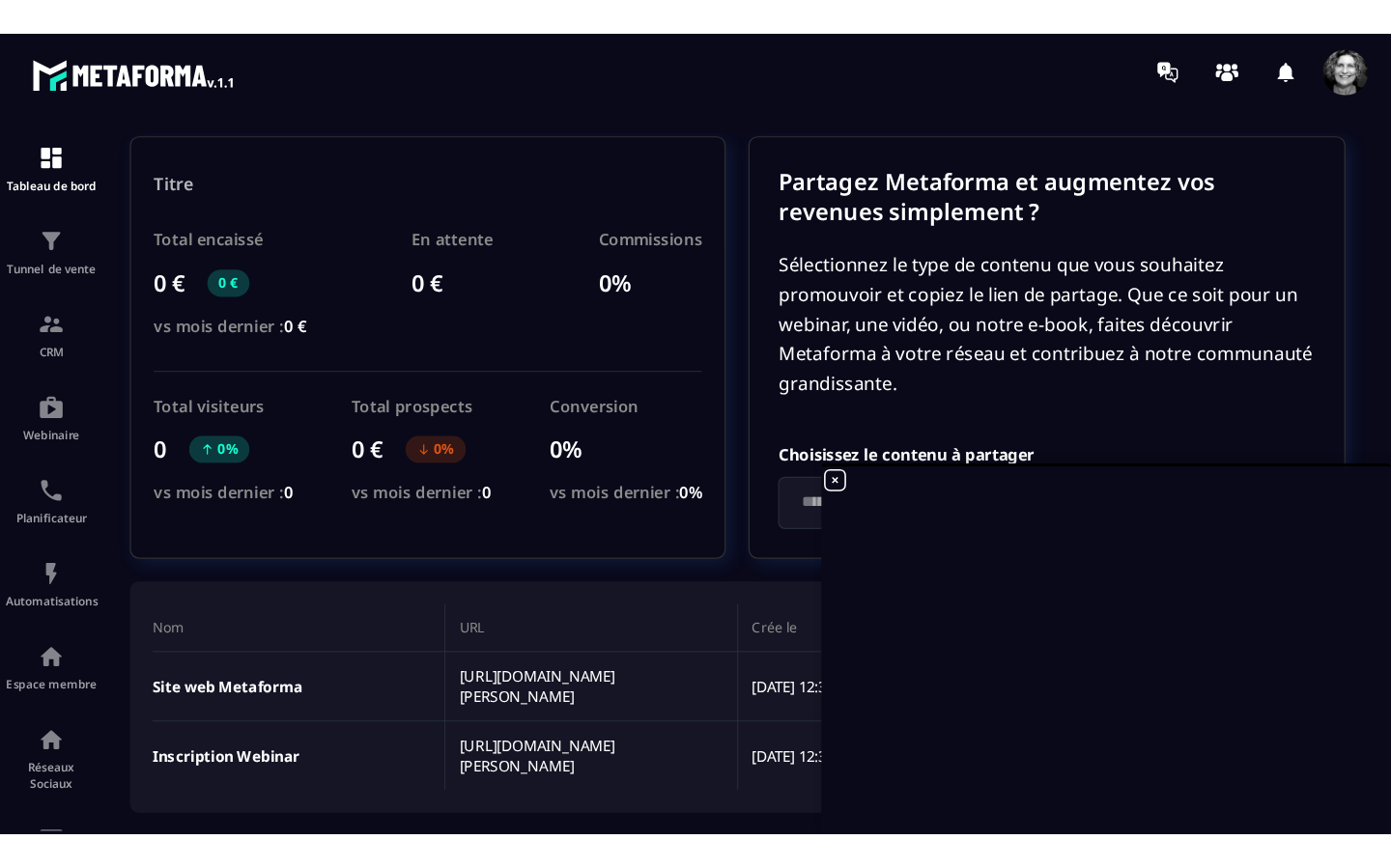 scroll, scrollTop: 0, scrollLeft: 0, axis: both 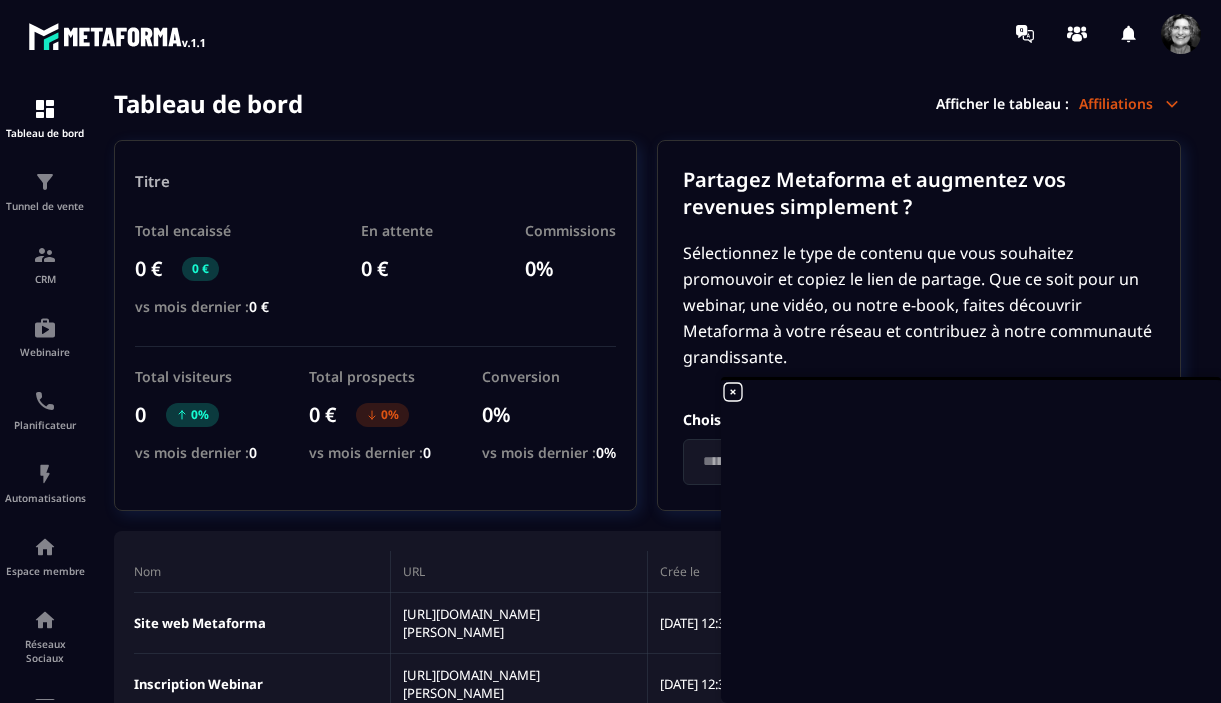 click 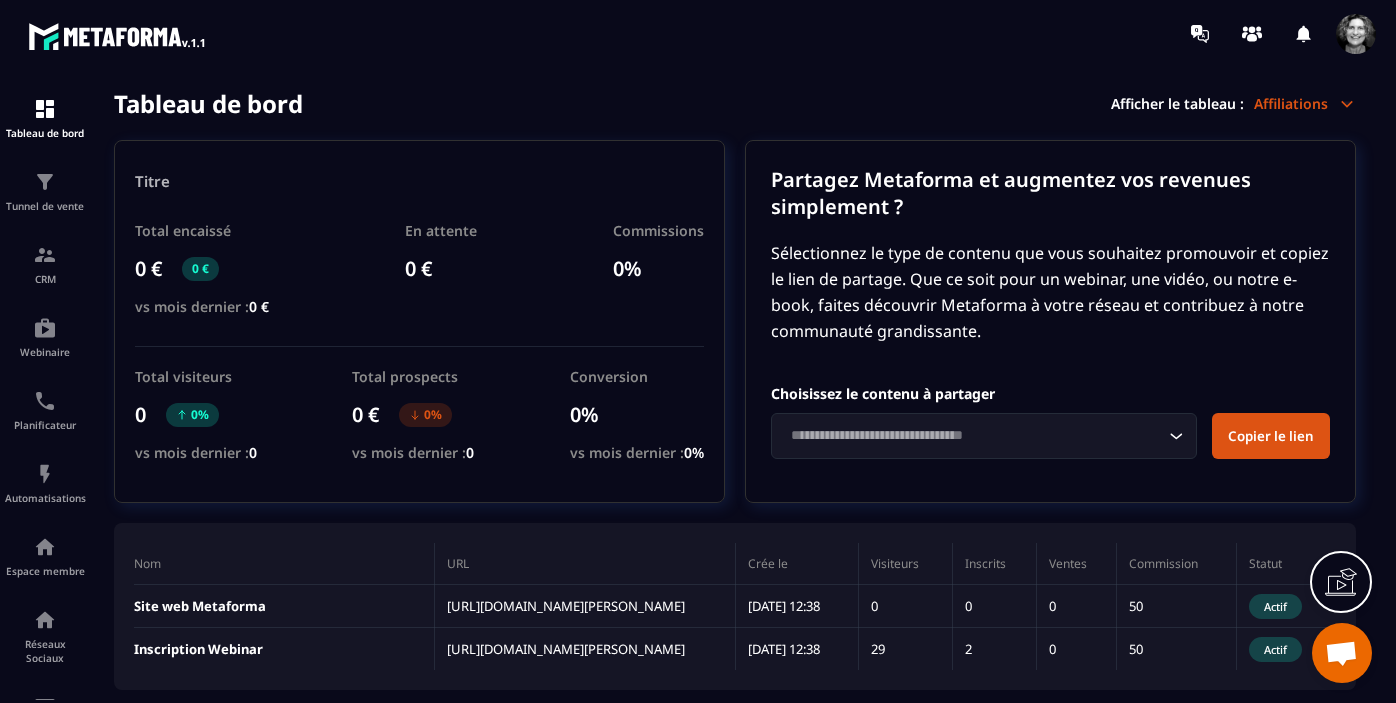 scroll, scrollTop: 42, scrollLeft: 0, axis: vertical 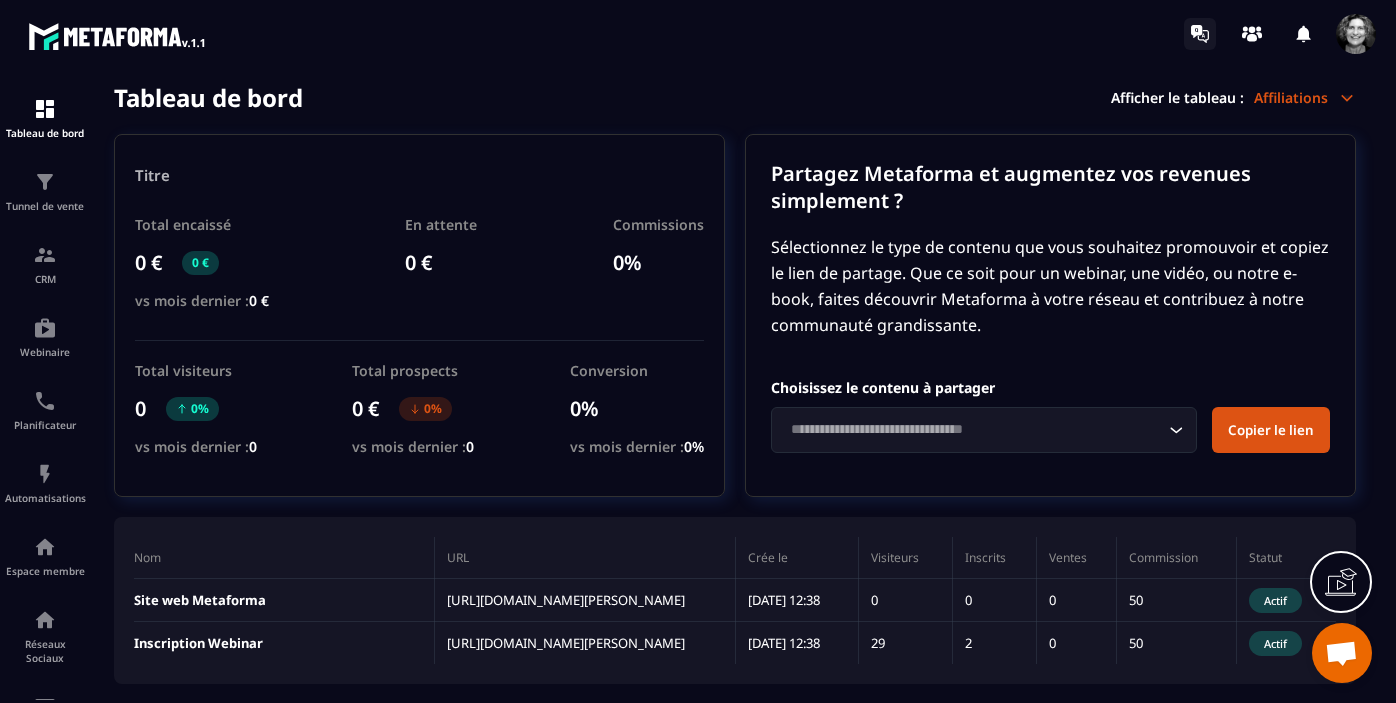 click 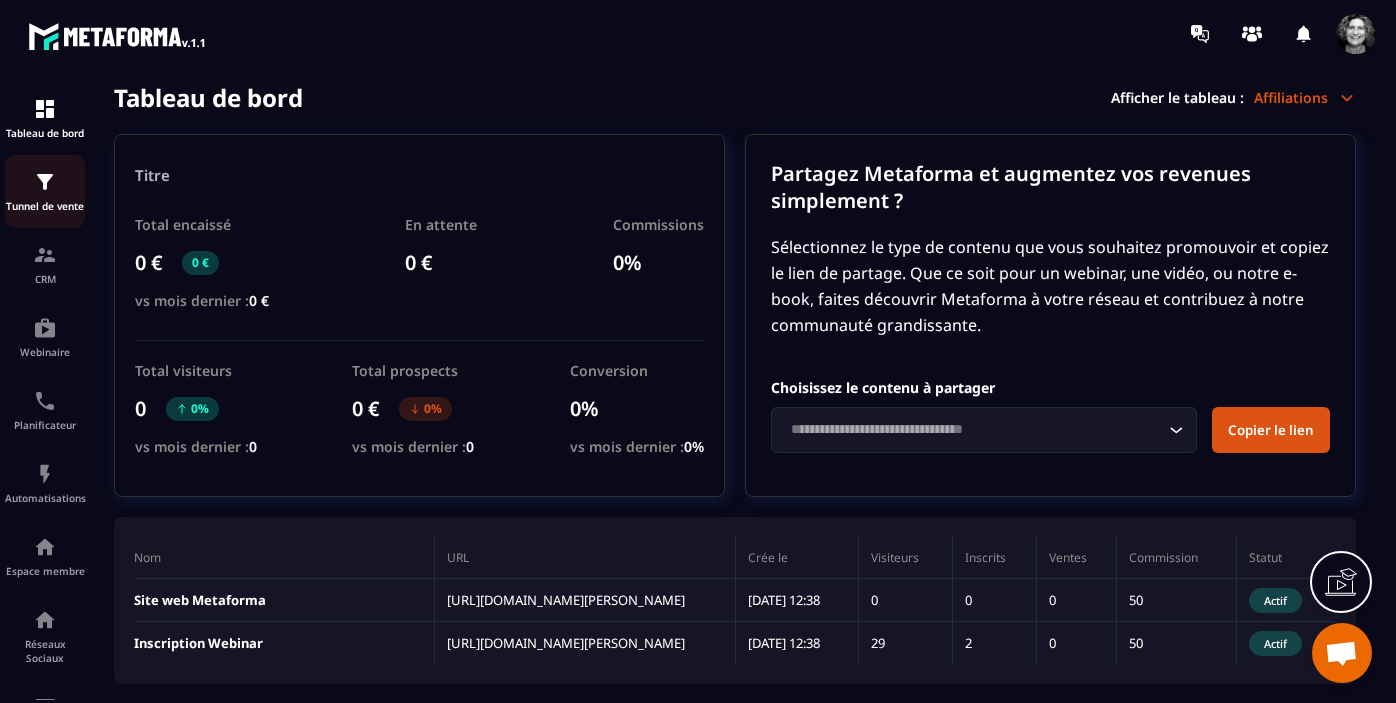 click at bounding box center (45, 182) 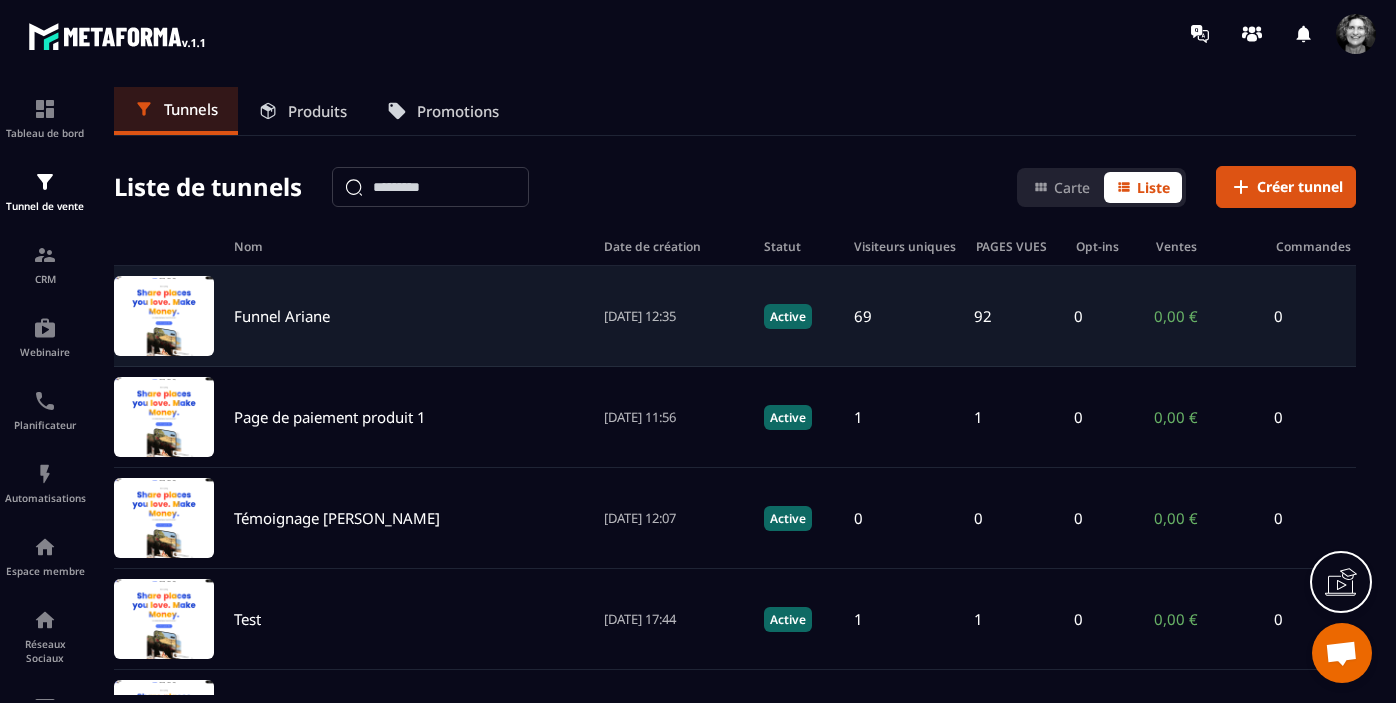 click on "Funnel Ariane" at bounding box center [282, 316] 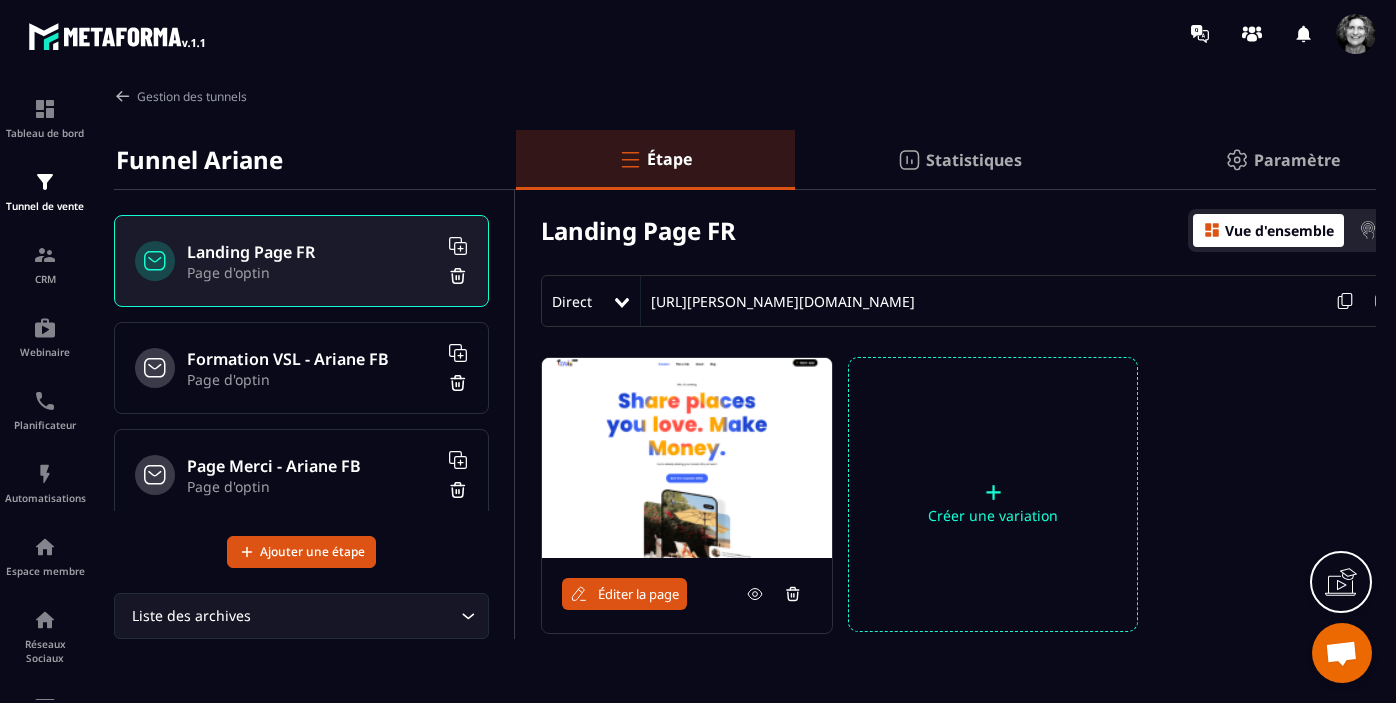 click on "Statistiques" at bounding box center (974, 160) 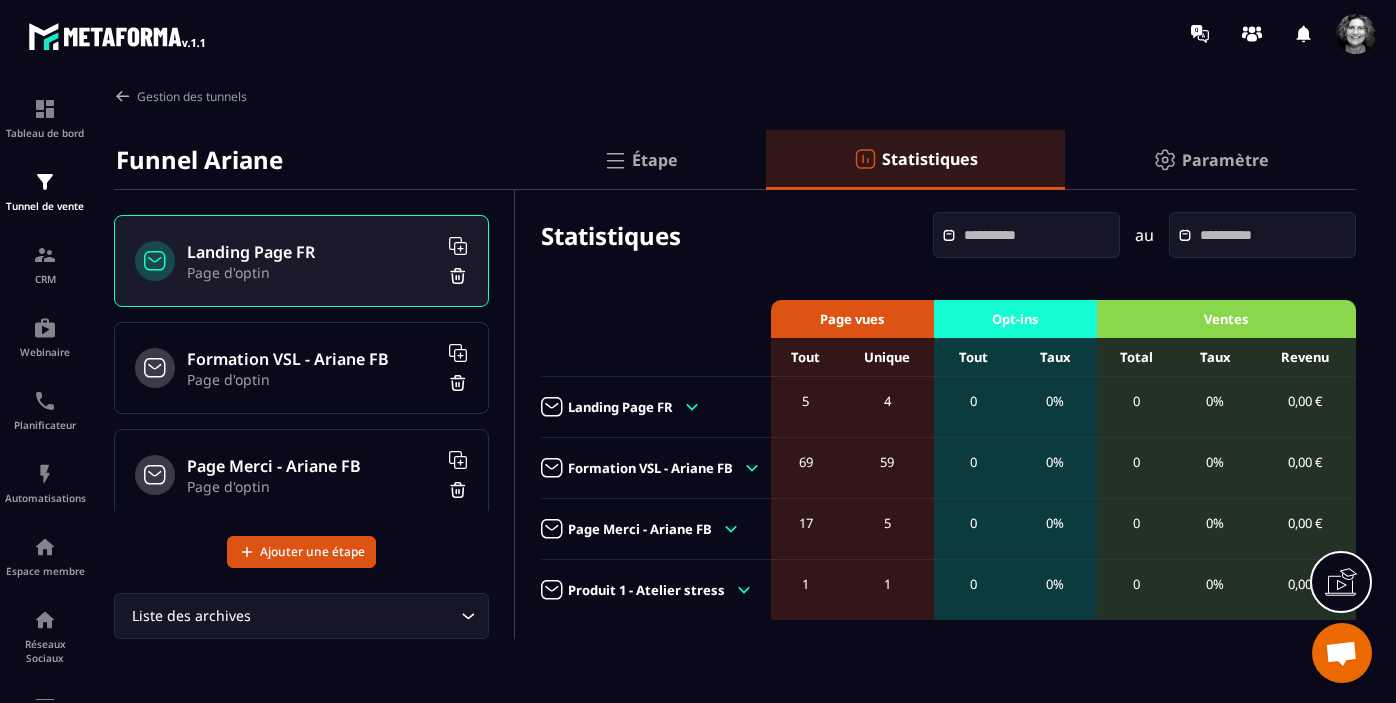 click on "Formation VSL - Ariane  FB" at bounding box center [650, 468] 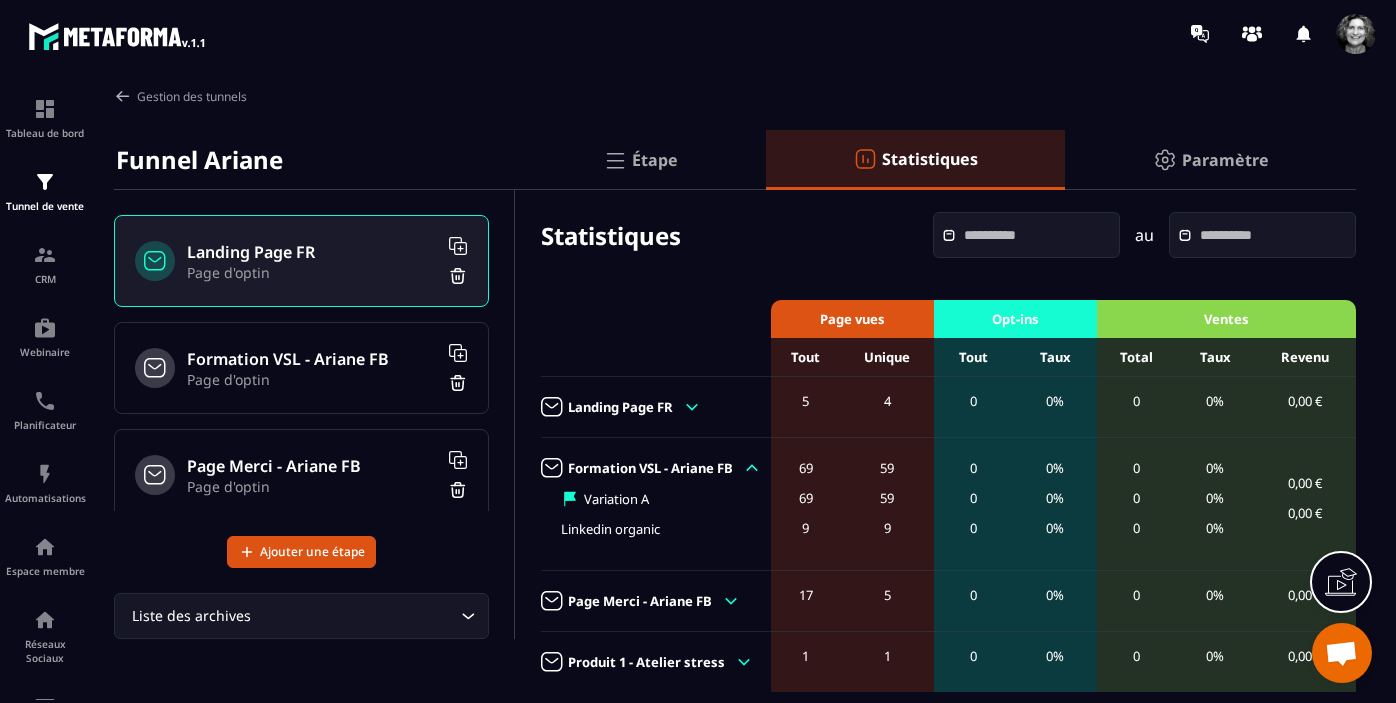 click 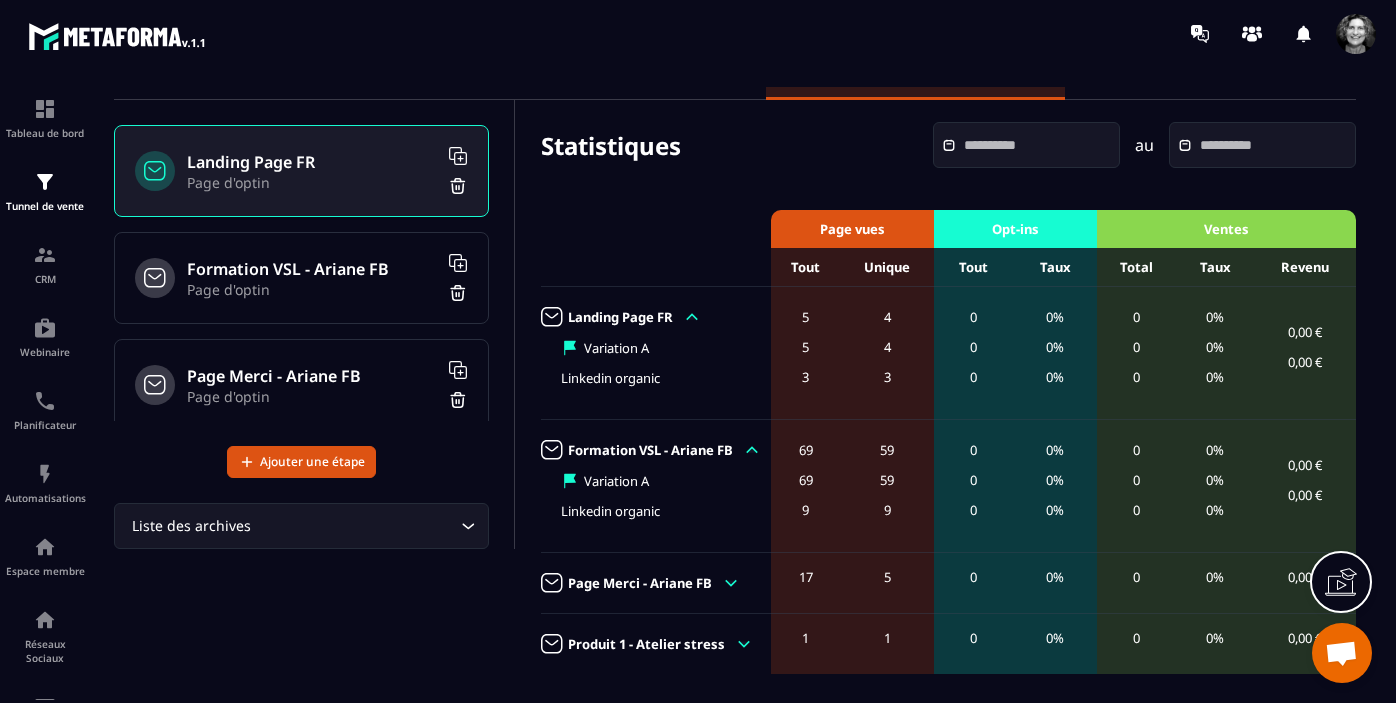 scroll, scrollTop: 129, scrollLeft: 0, axis: vertical 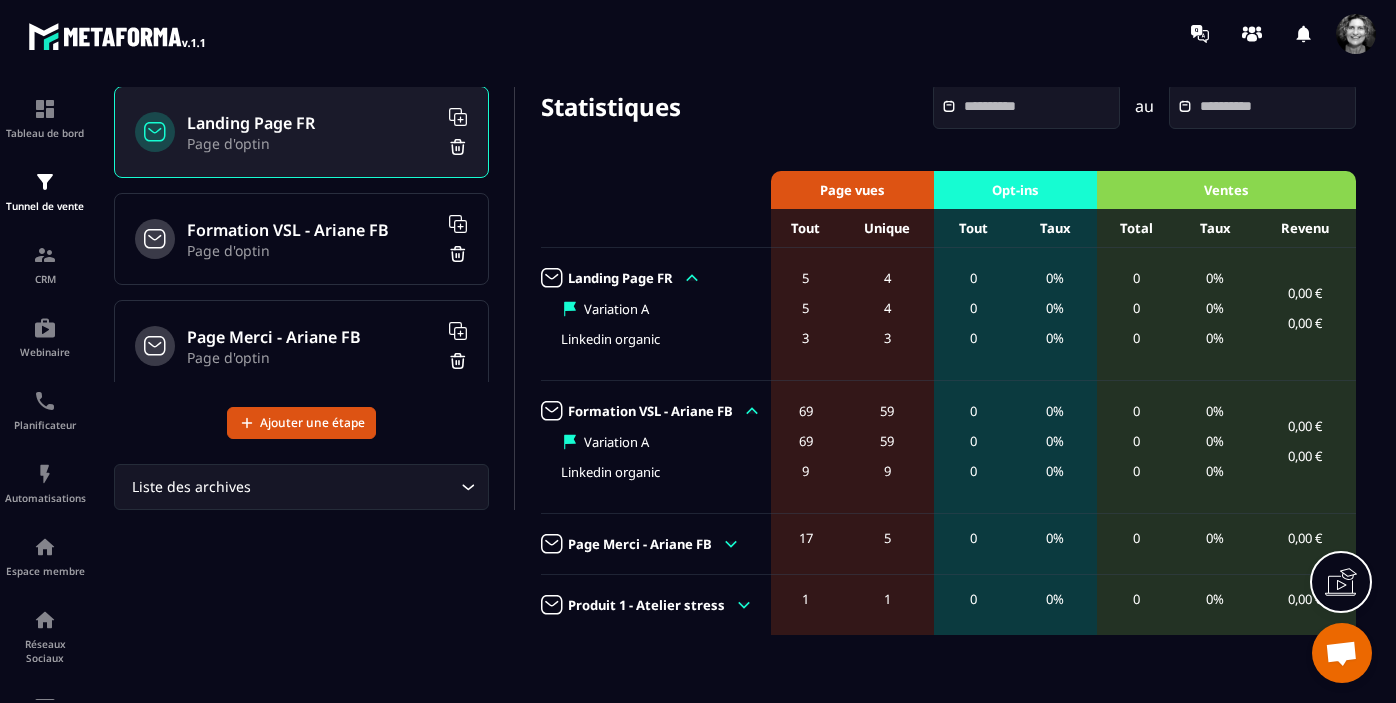 click 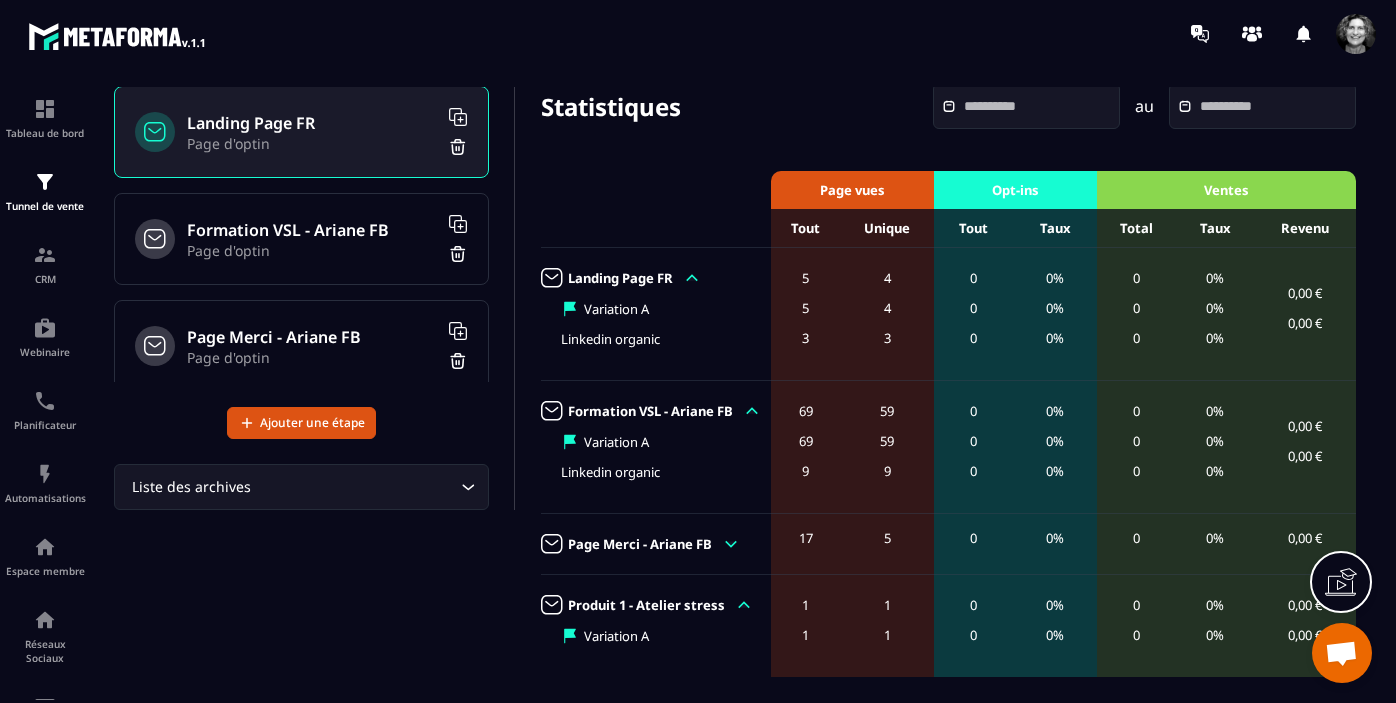 click 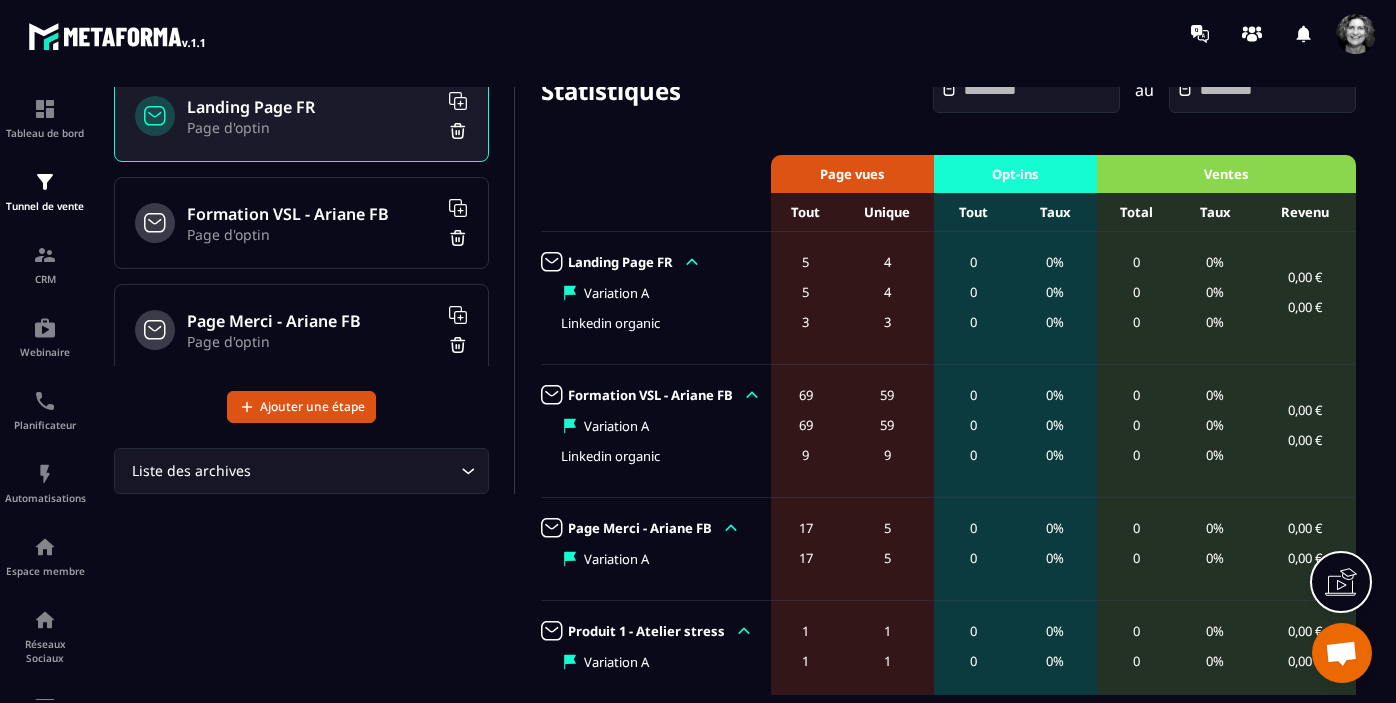 scroll, scrollTop: 0, scrollLeft: 0, axis: both 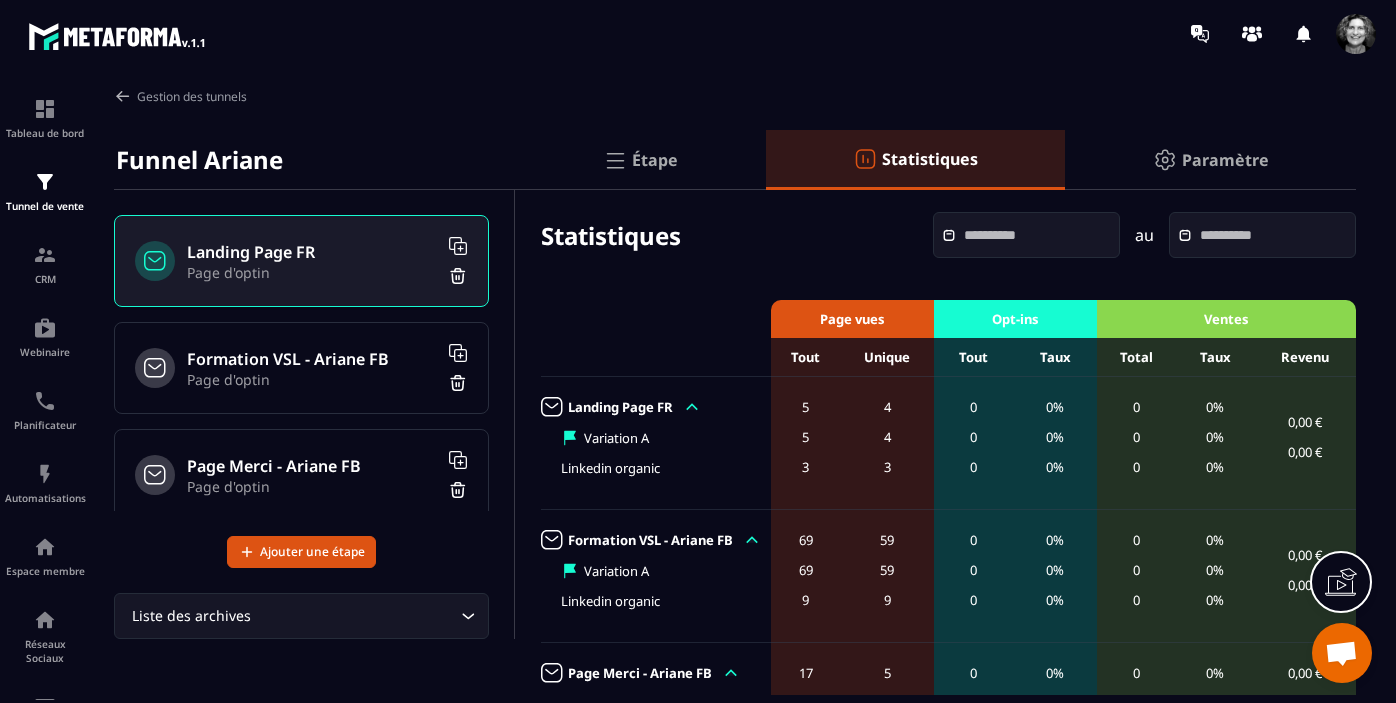 click on "Paramètre" at bounding box center (1225, 160) 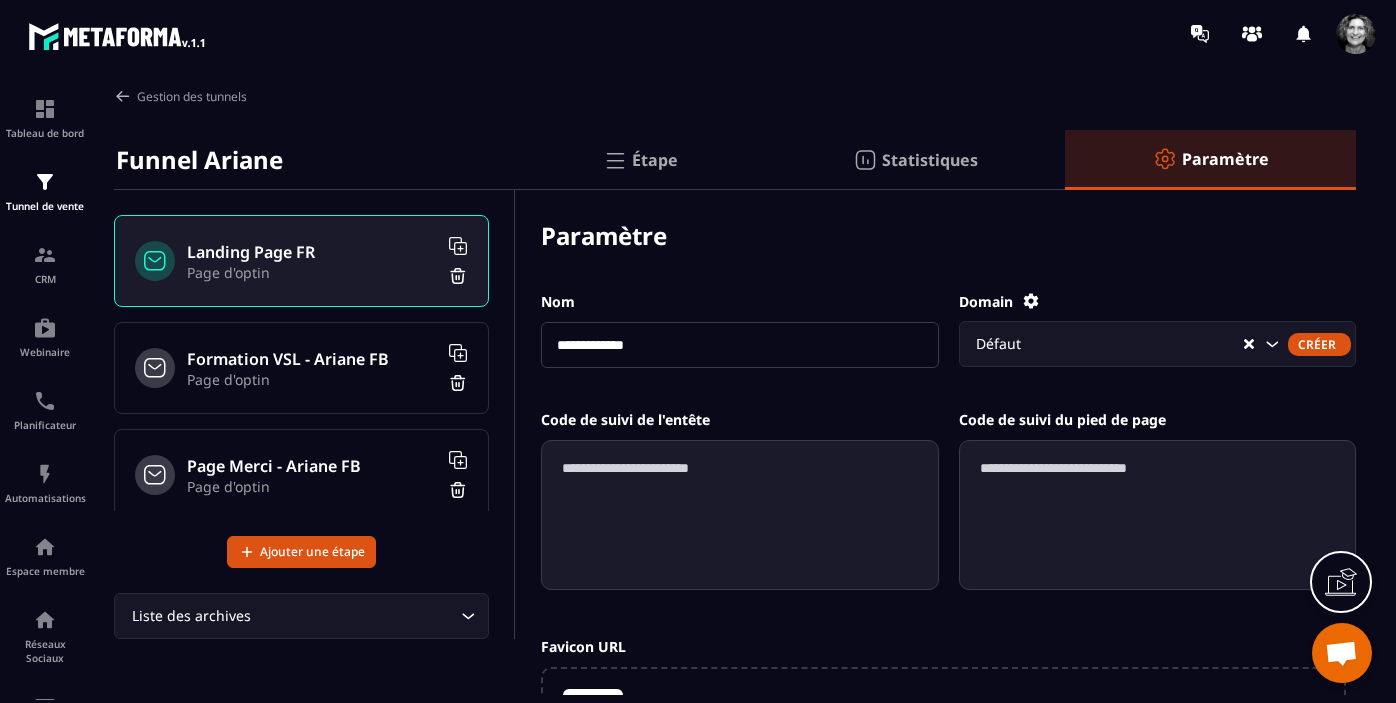 click on "Statistiques" at bounding box center [930, 160] 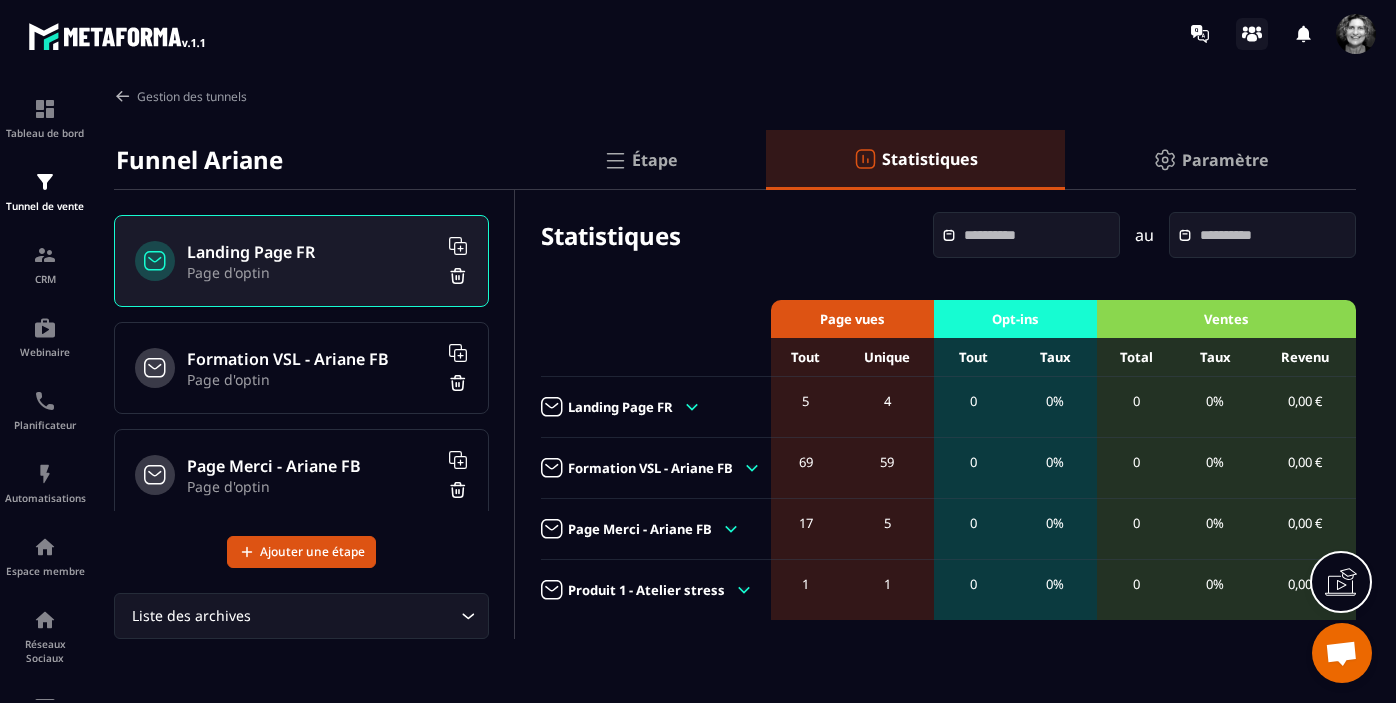 click 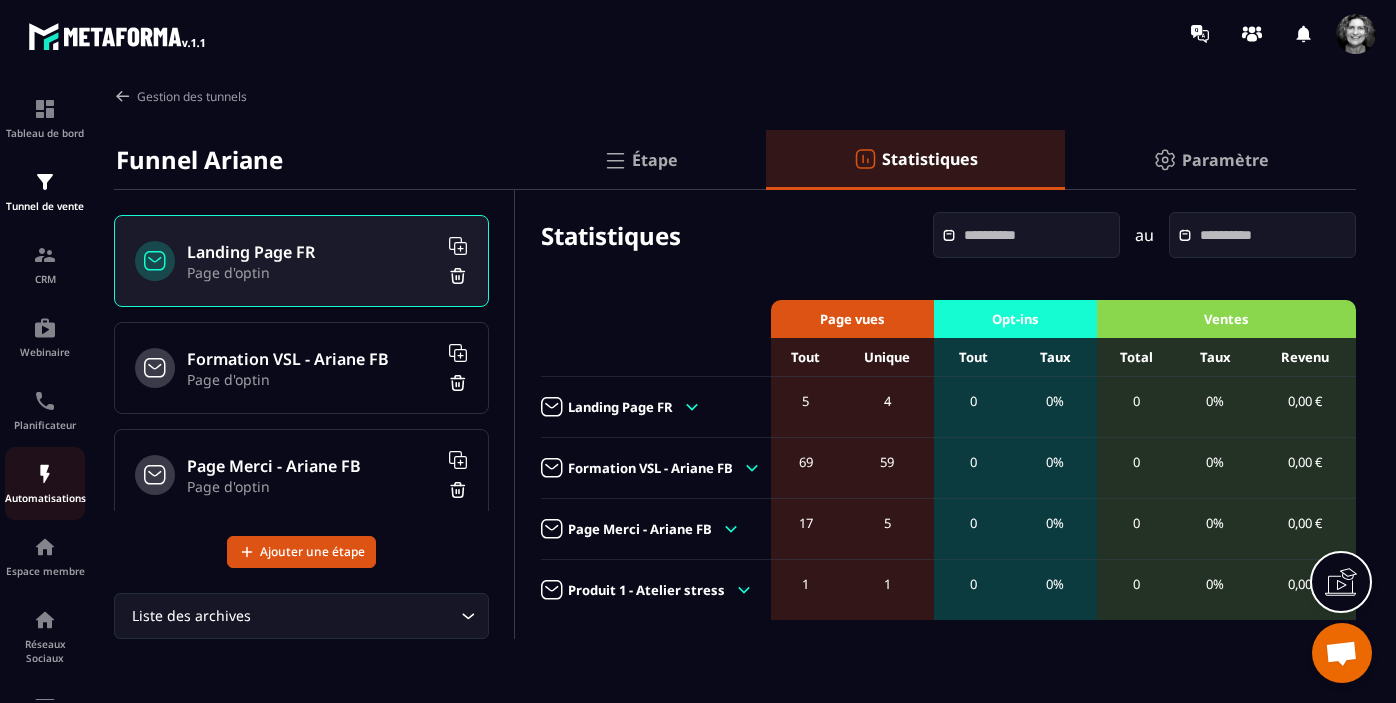 click at bounding box center [45, 474] 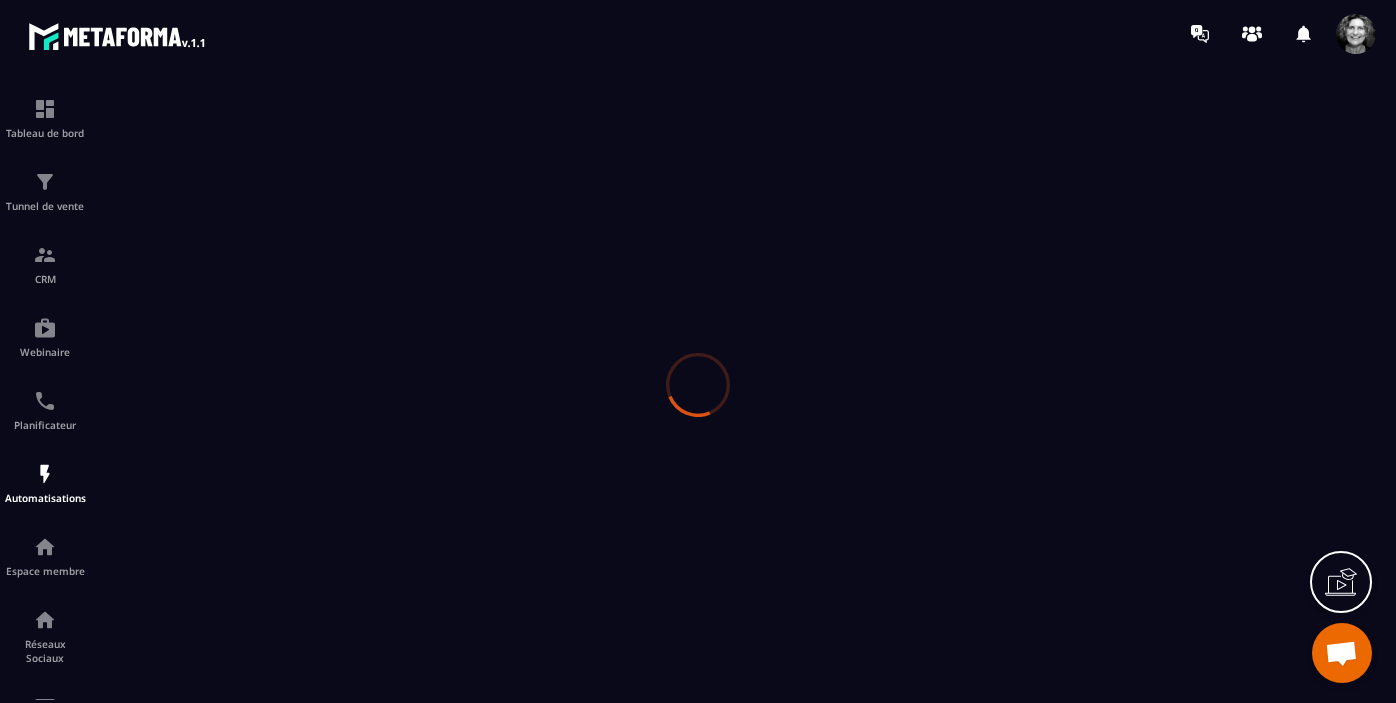 click at bounding box center [698, 385] 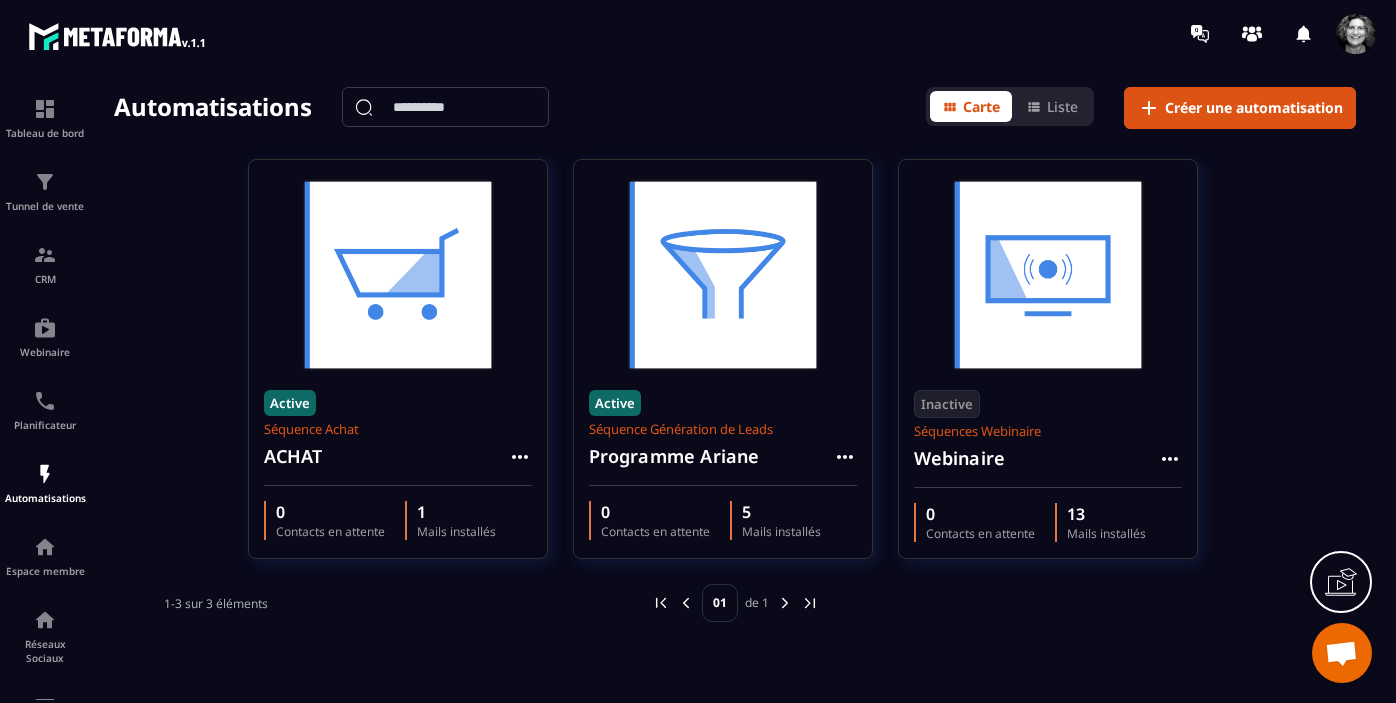 click at bounding box center (0, 0) 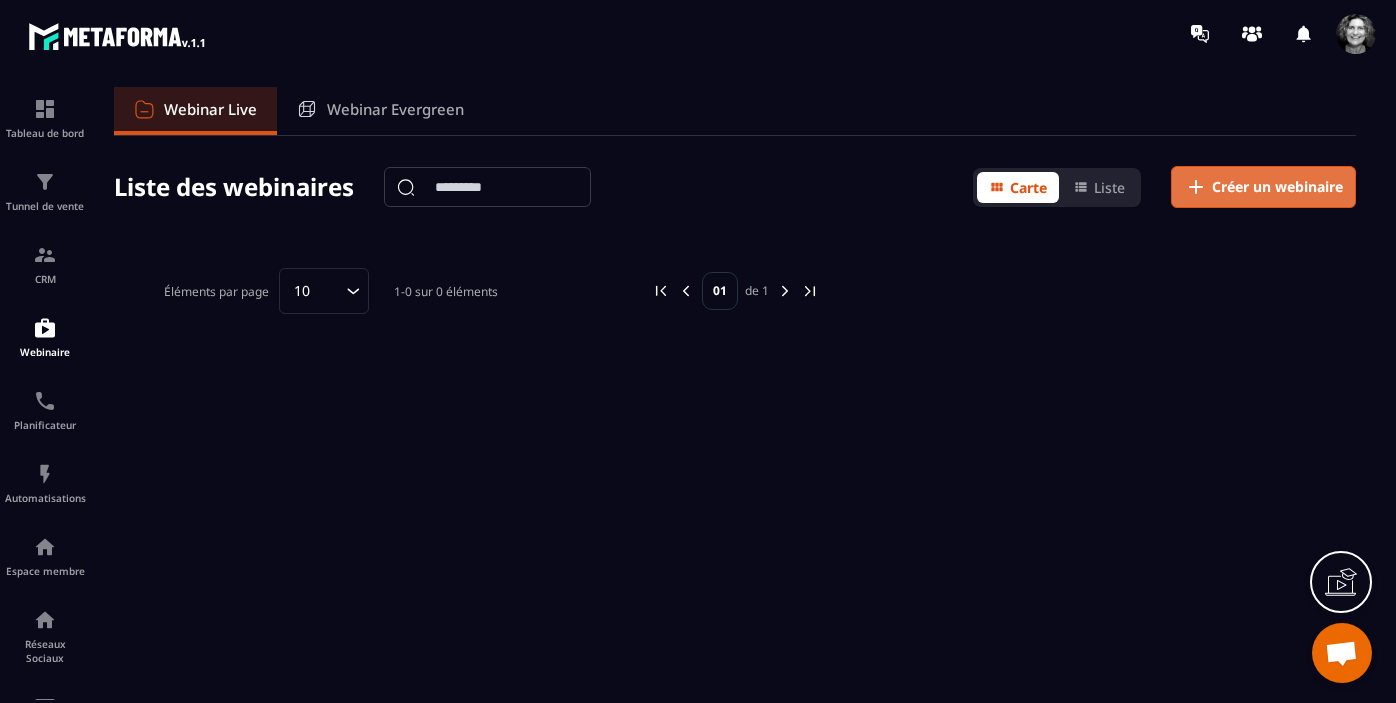 click on "Créer un webinaire" at bounding box center (1277, 187) 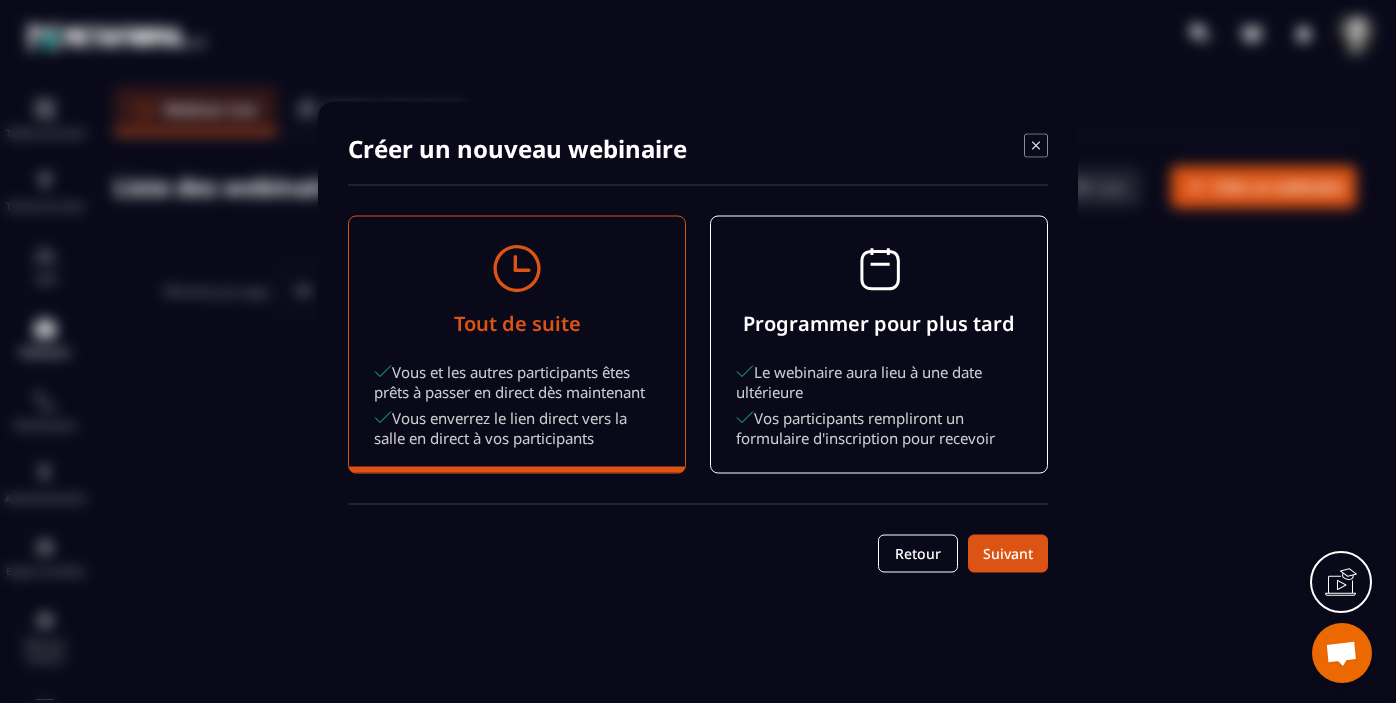 click on "Programmer pour plus tard  Le webinaire aura lieu à une date ultérieure  Vos participants rempliront un formulaire d'inscription pour recevoir" at bounding box center [879, 344] 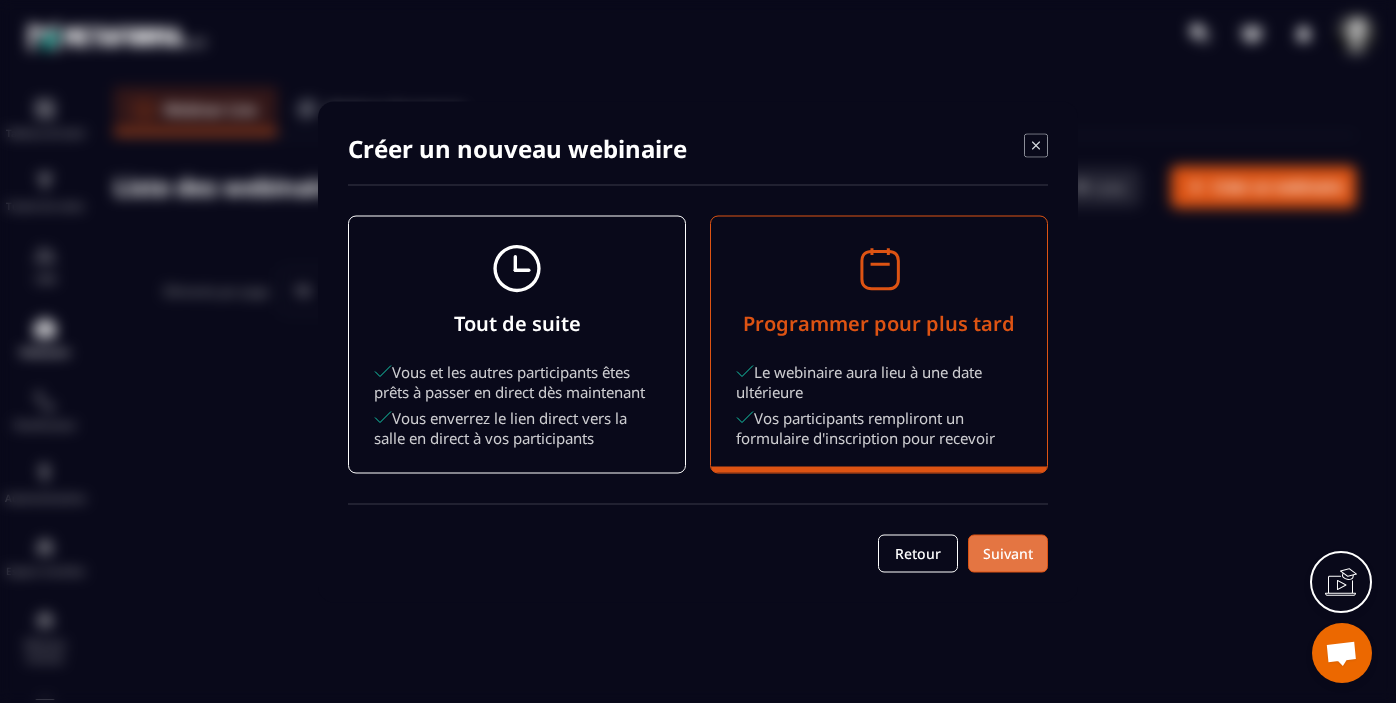 click on "Suivant" at bounding box center [1008, 553] 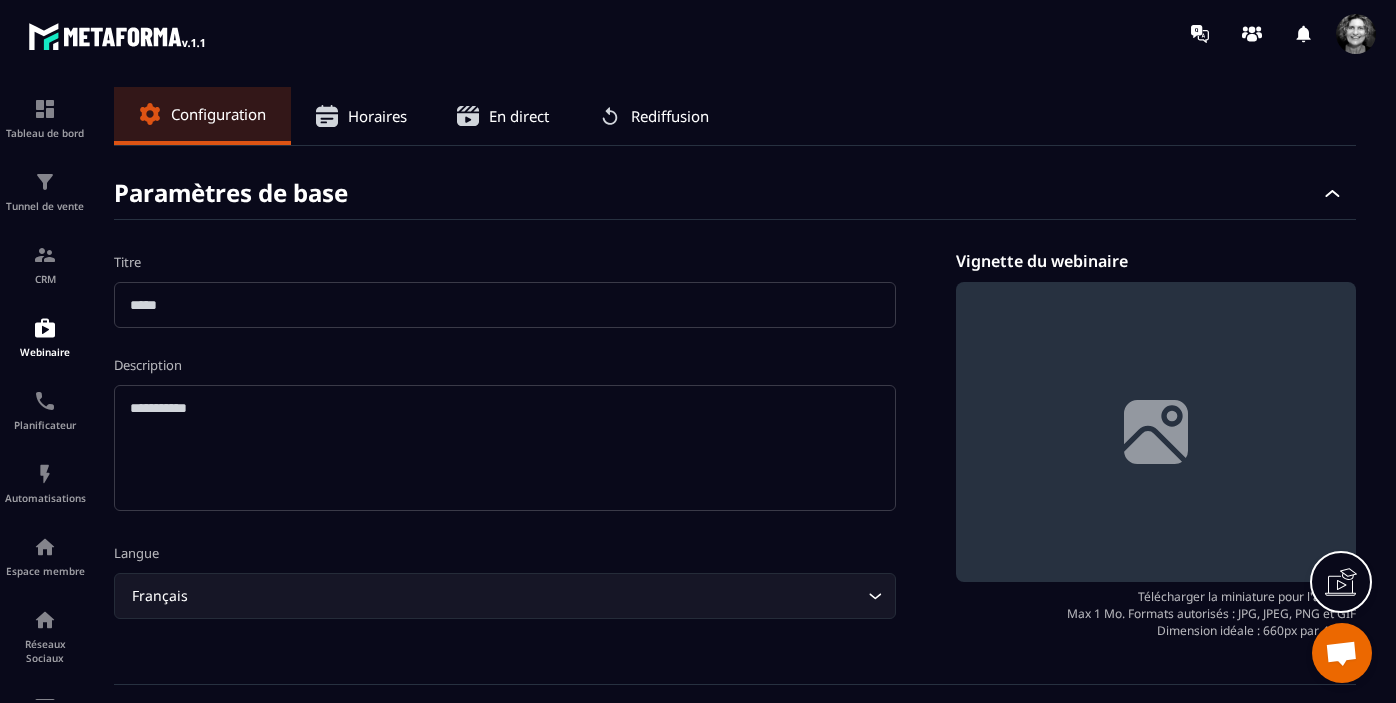 click at bounding box center (505, 305) 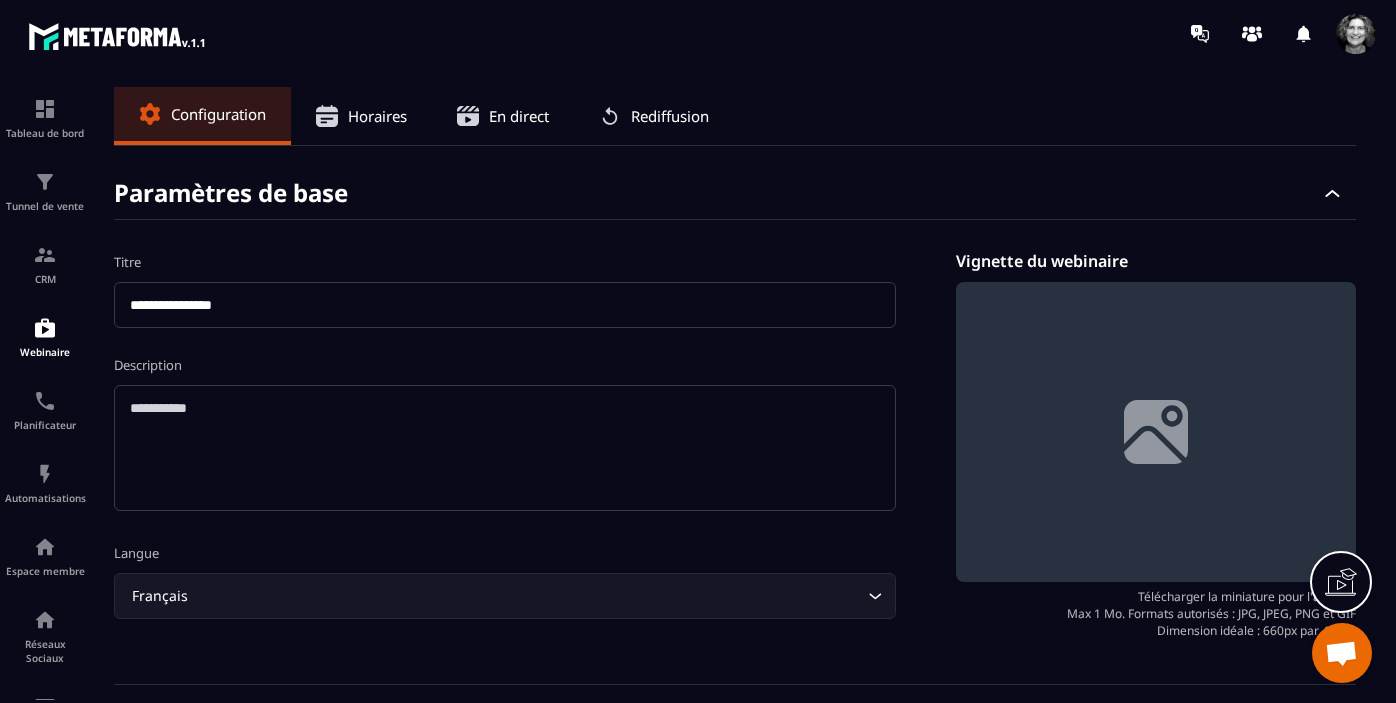 type on "**********" 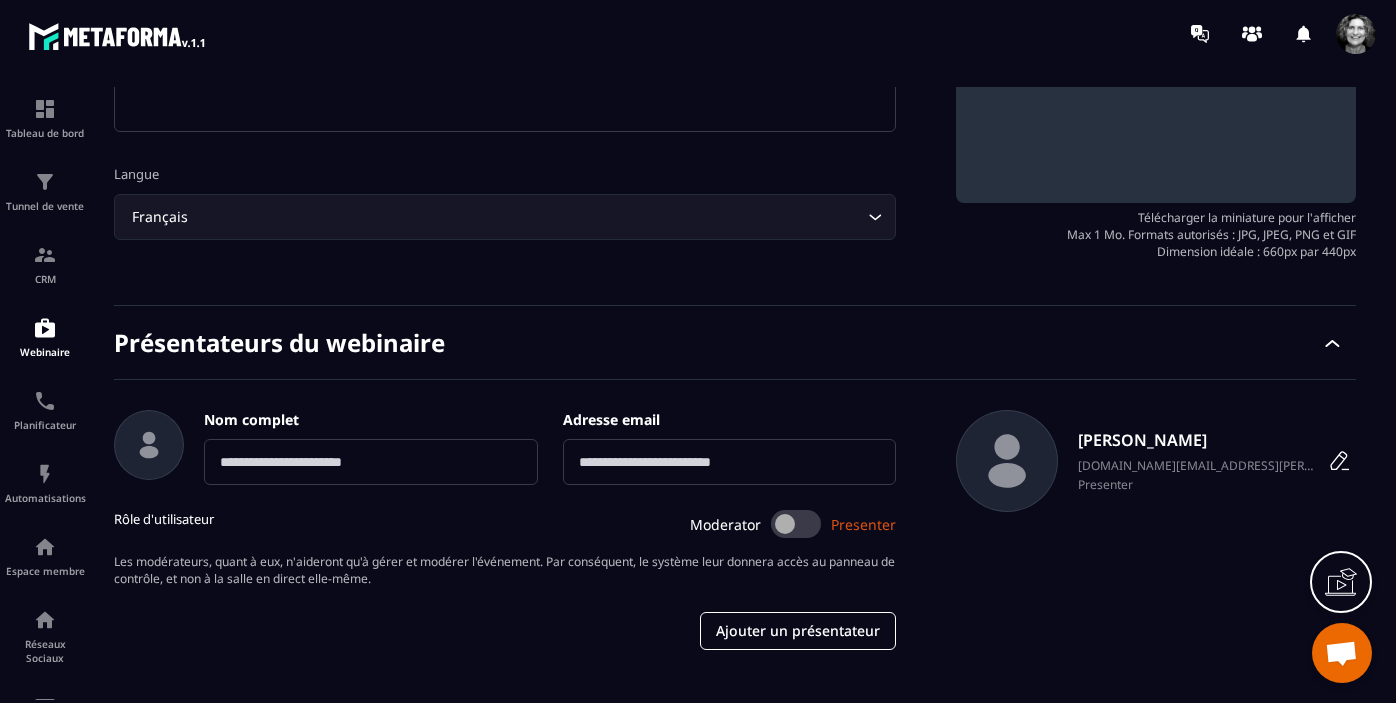 scroll, scrollTop: 380, scrollLeft: 0, axis: vertical 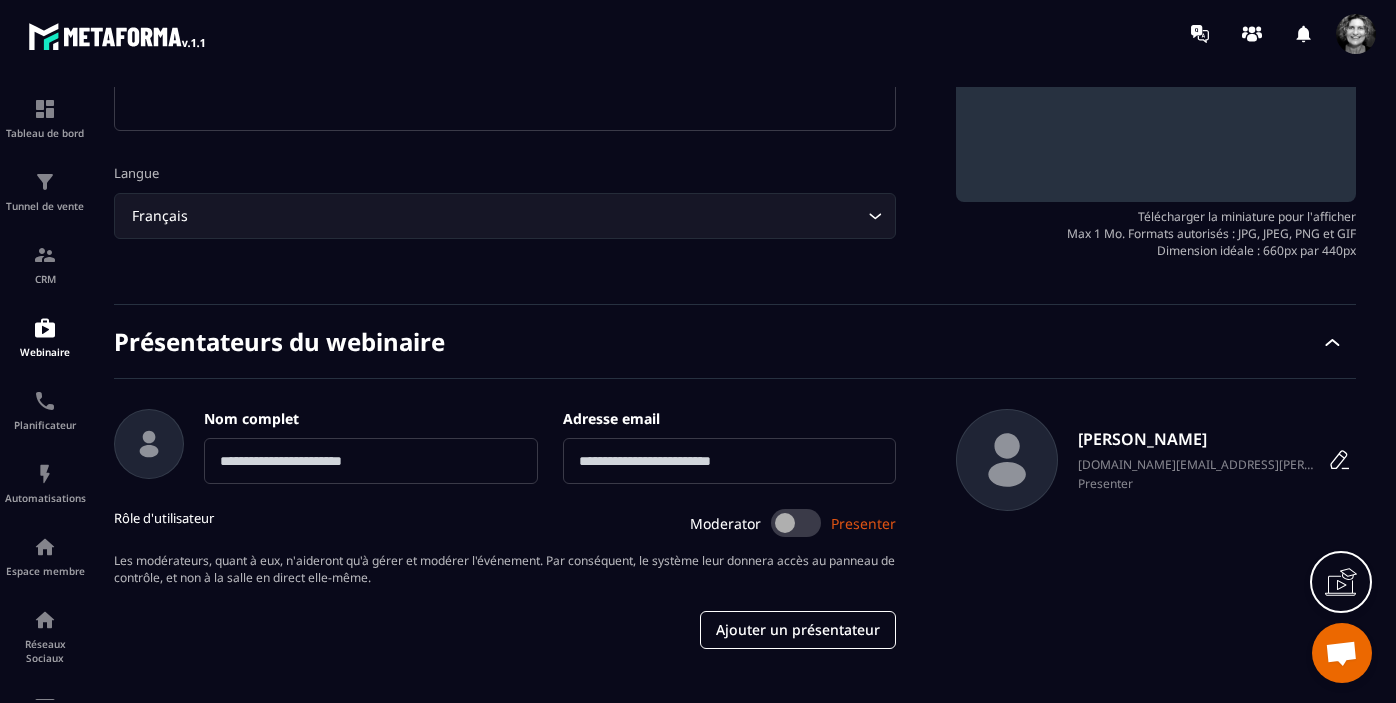 type on "**********" 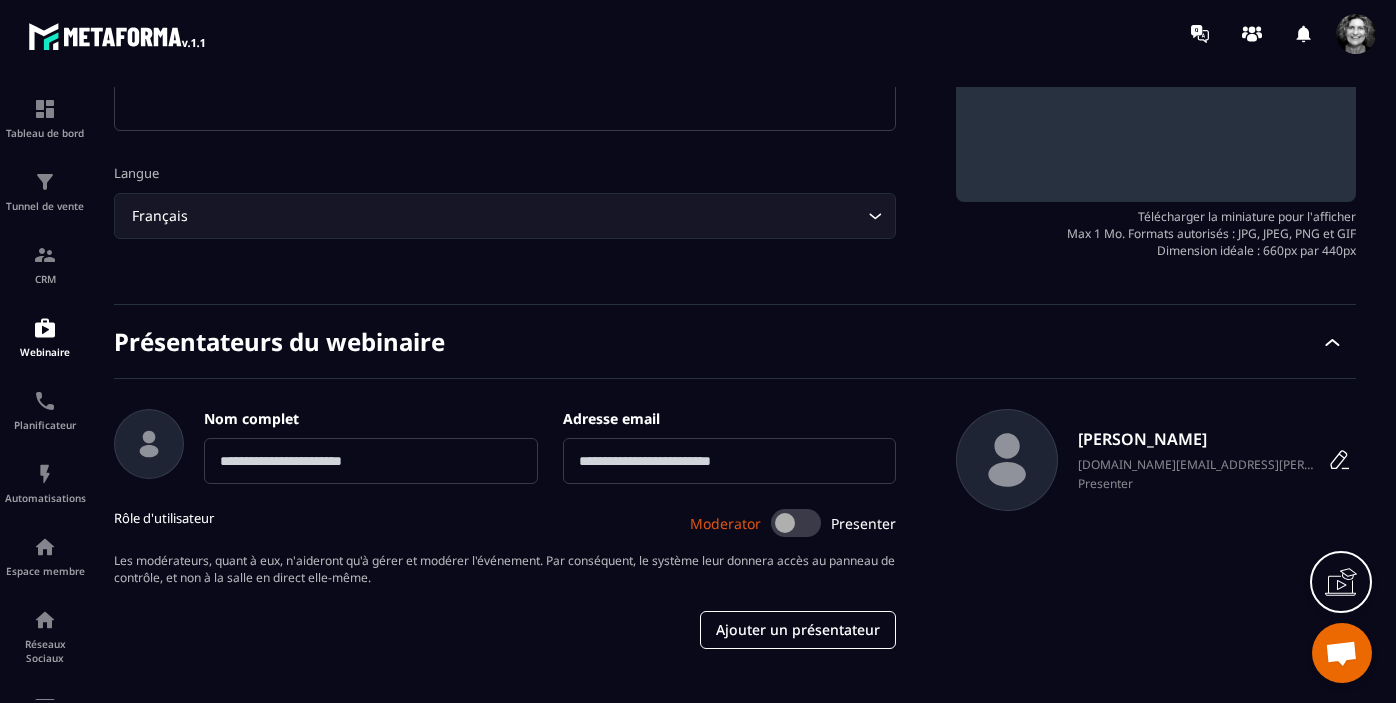 click at bounding box center (796, 523) 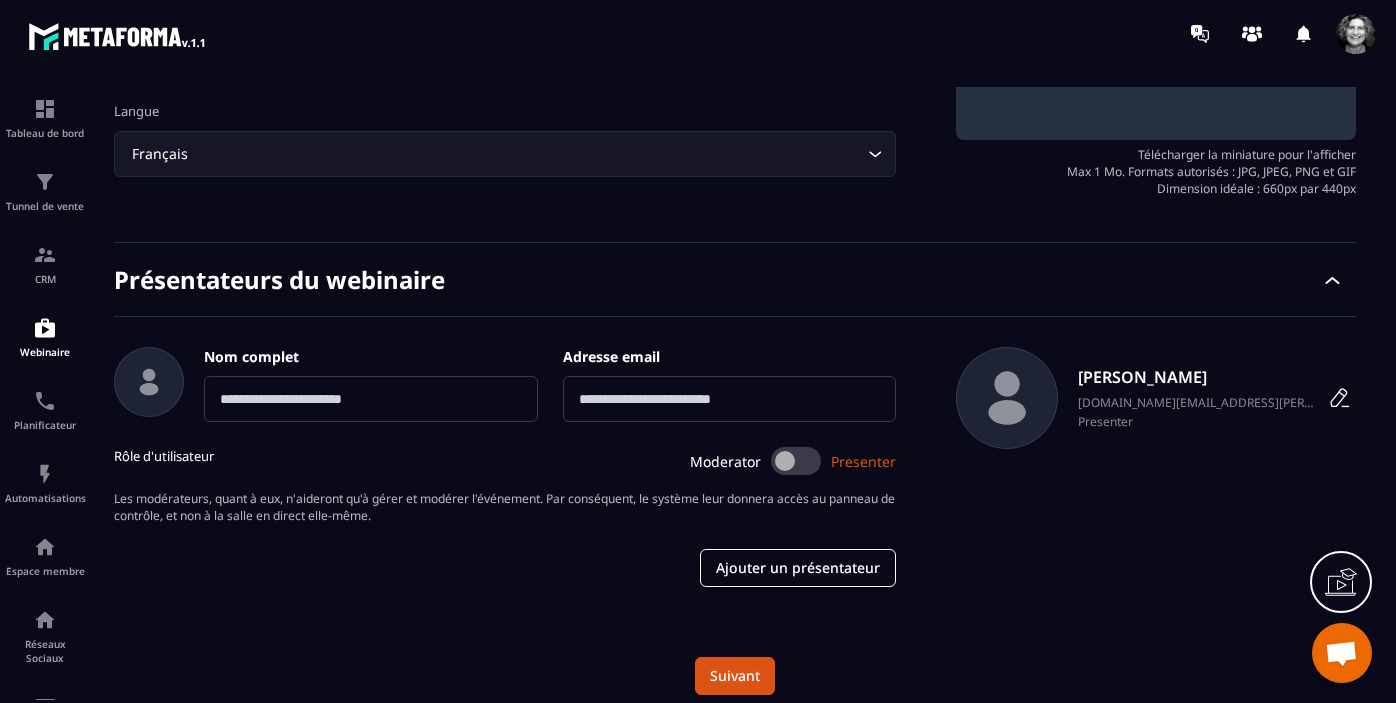 scroll, scrollTop: 457, scrollLeft: 0, axis: vertical 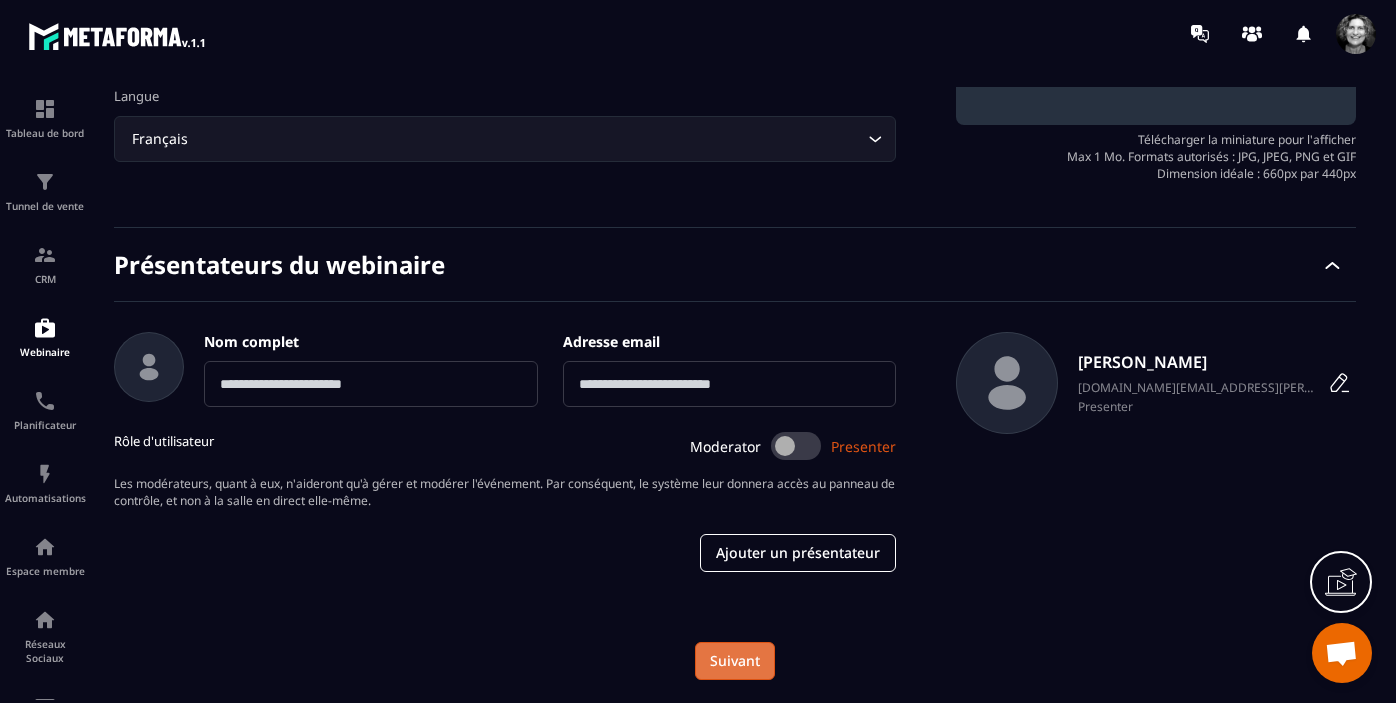click on "Suivant" at bounding box center [735, 661] 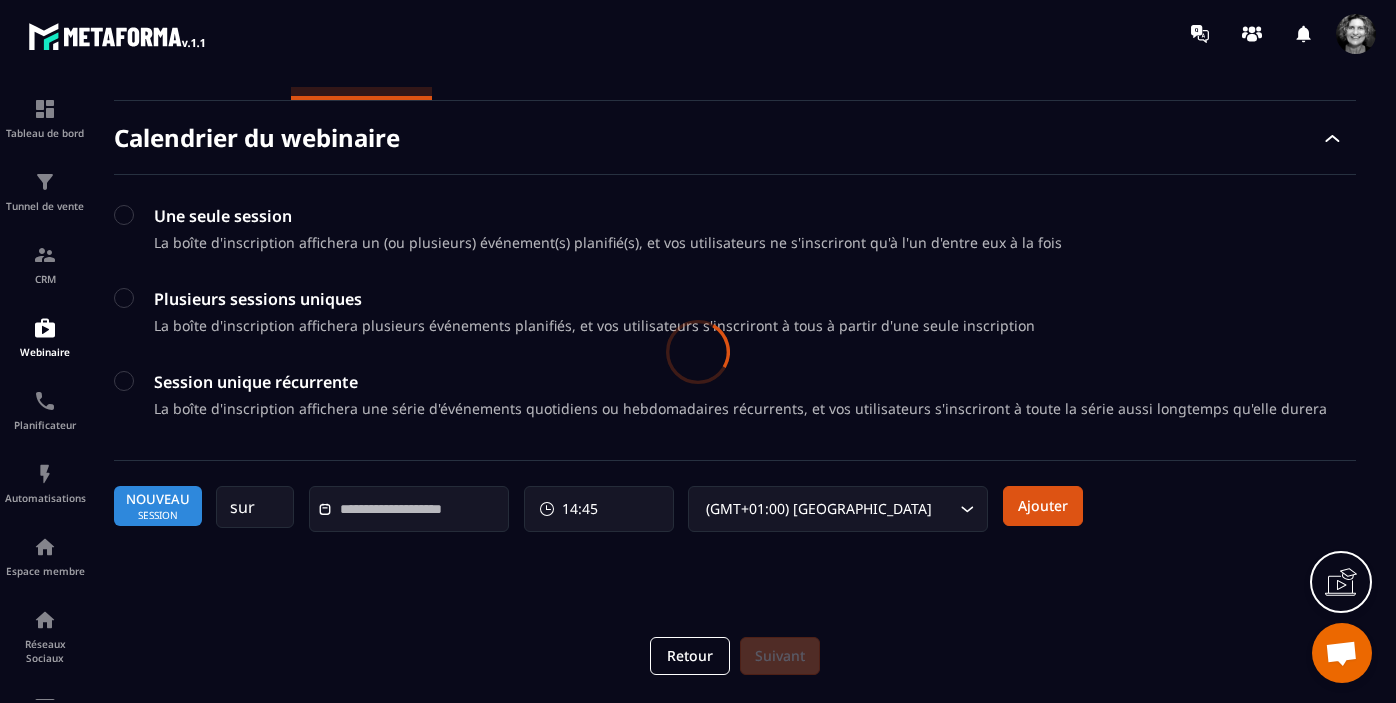 scroll, scrollTop: 43, scrollLeft: 0, axis: vertical 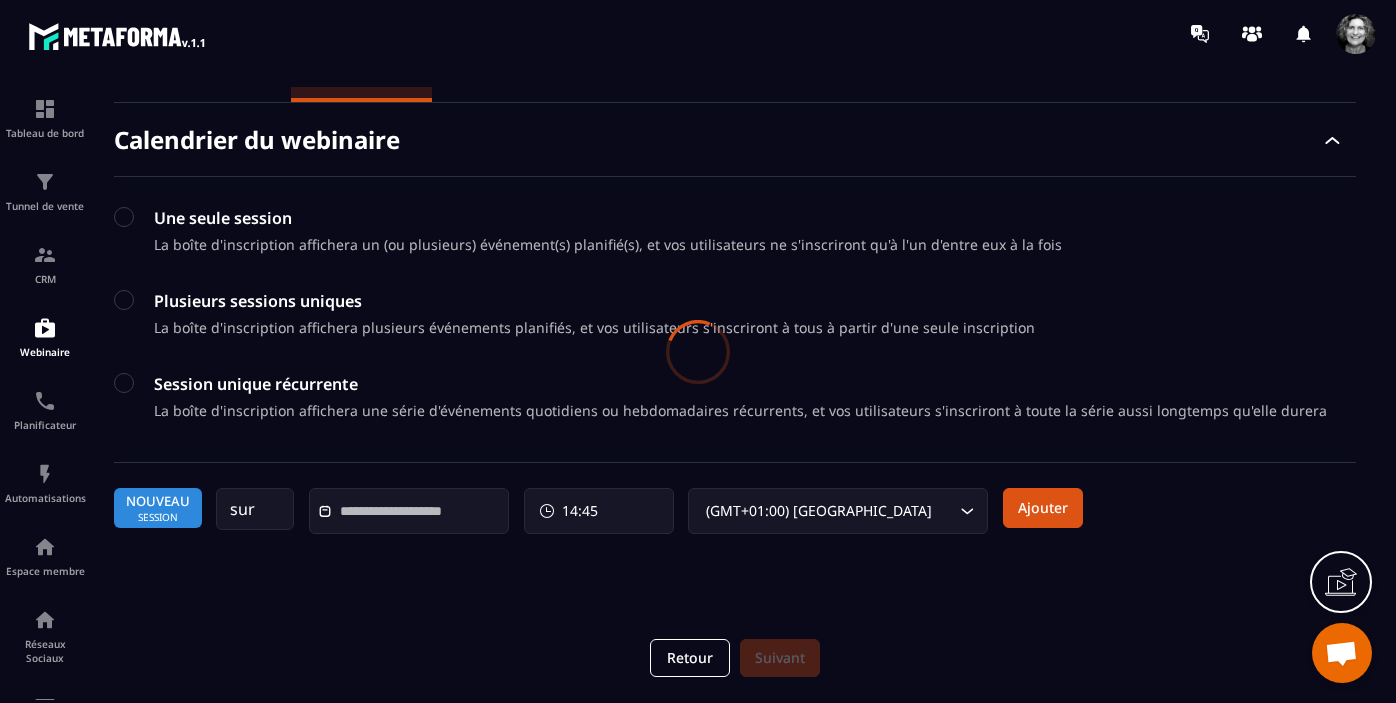 click at bounding box center [698, 351] 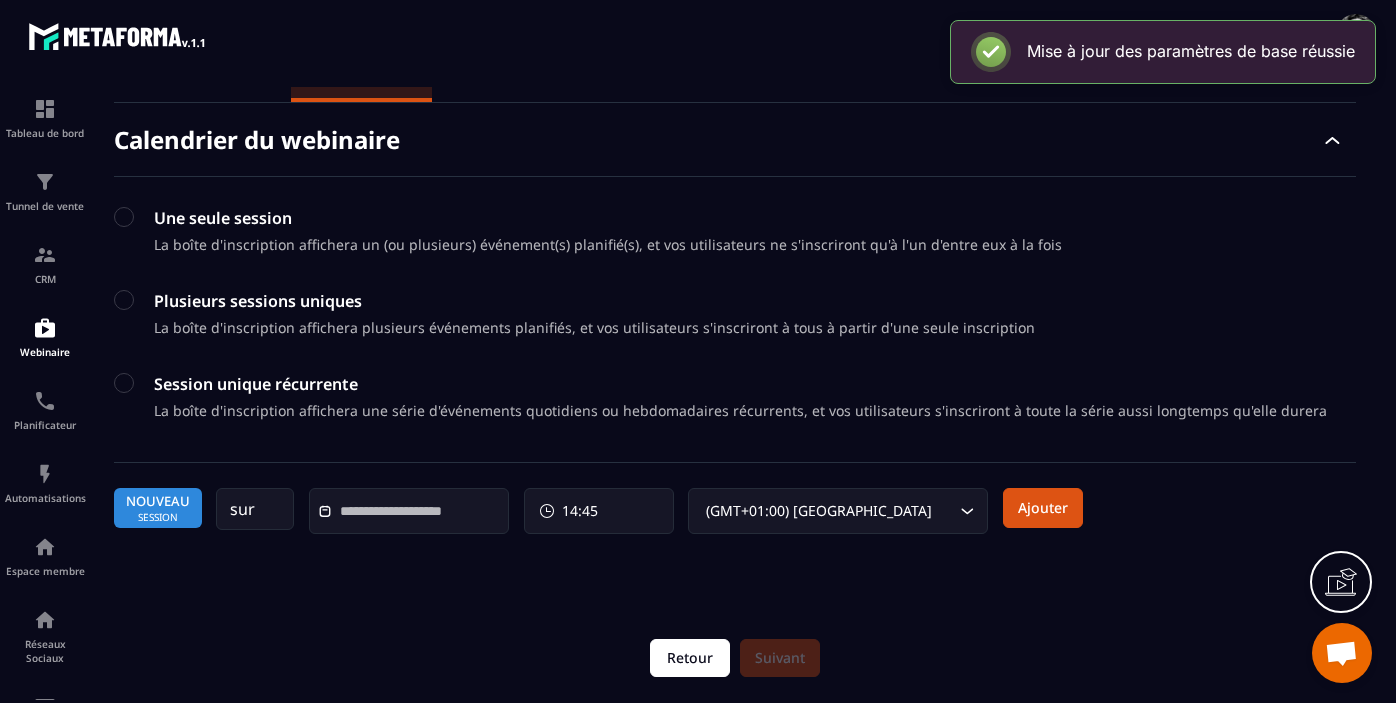 click on "Retour" at bounding box center [690, 658] 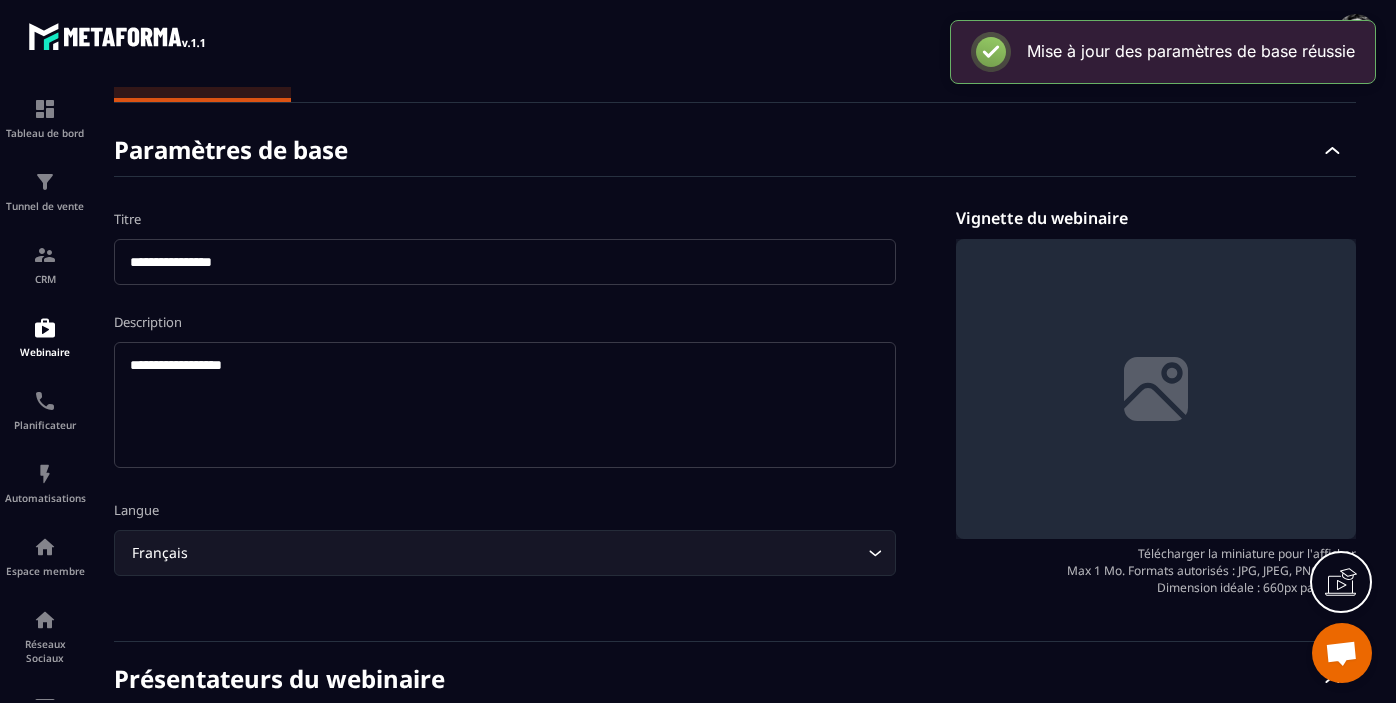 click at bounding box center (1156, 389) 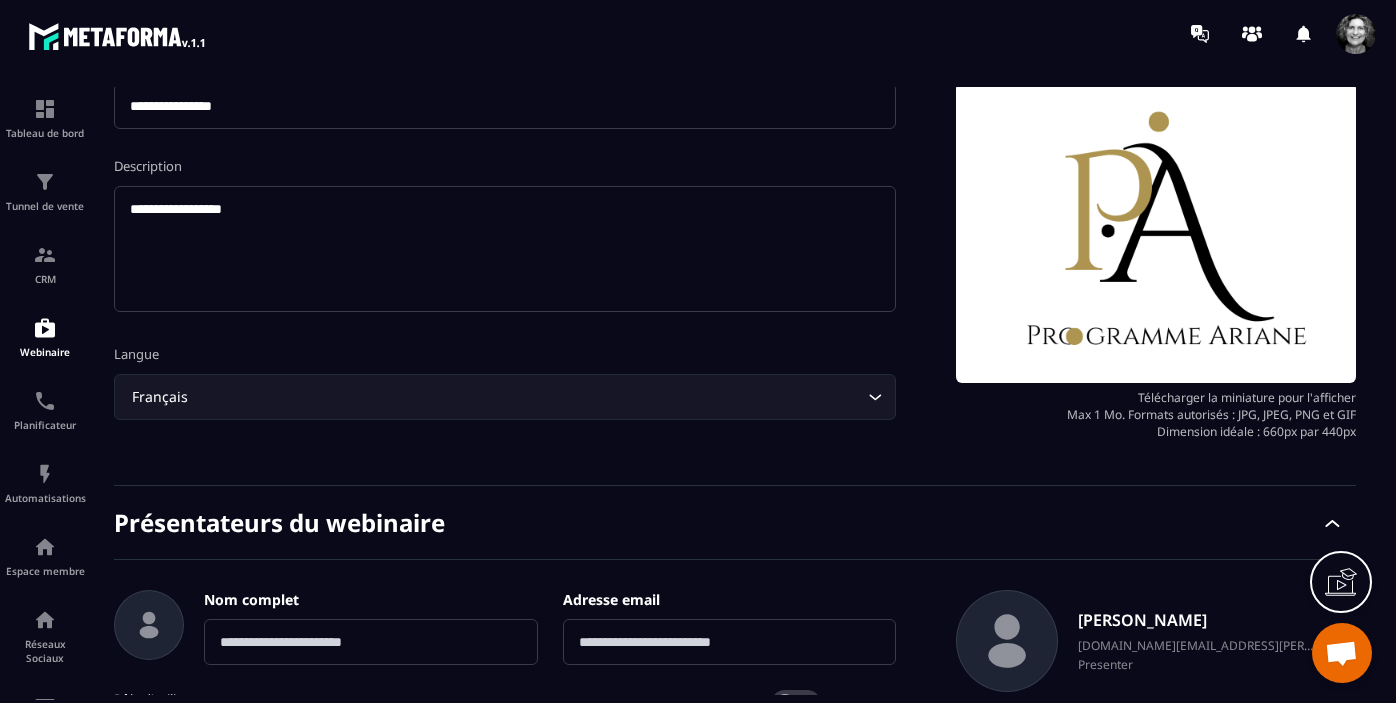 scroll, scrollTop: 457, scrollLeft: 0, axis: vertical 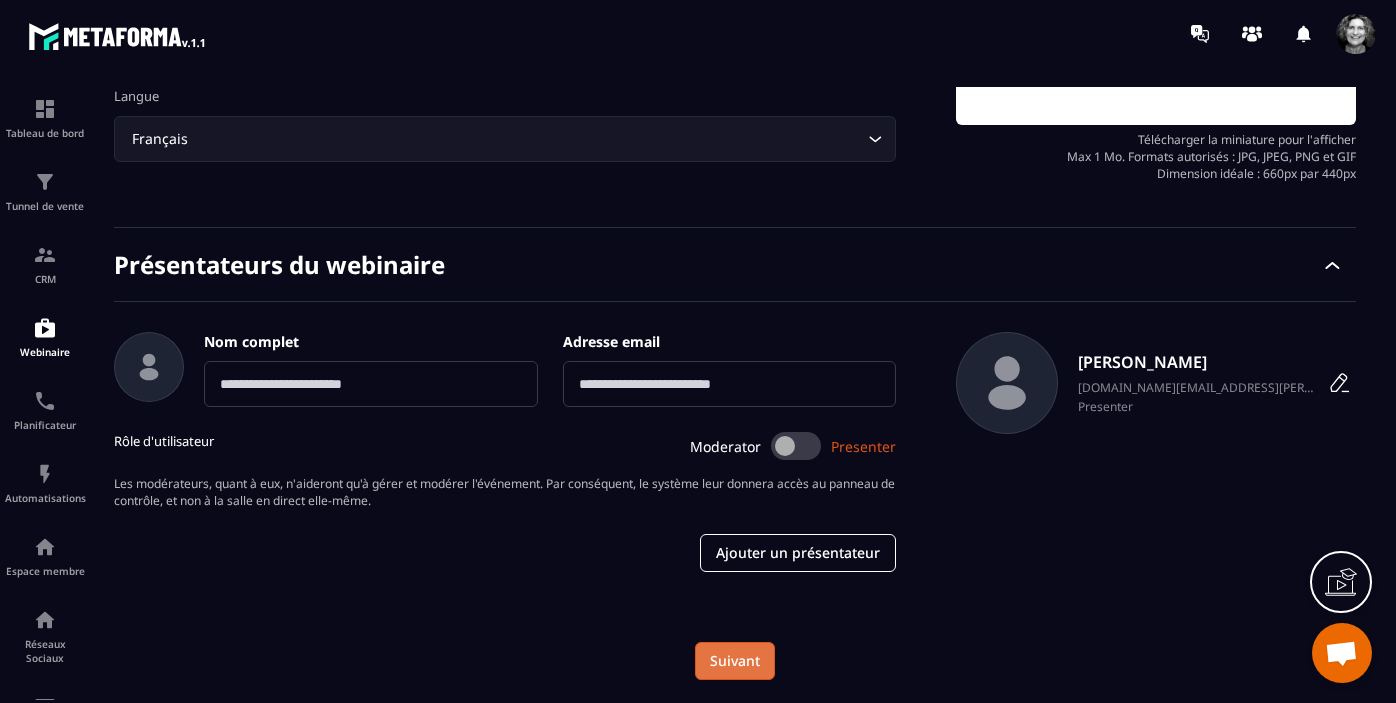 click on "Suivant" at bounding box center (735, 661) 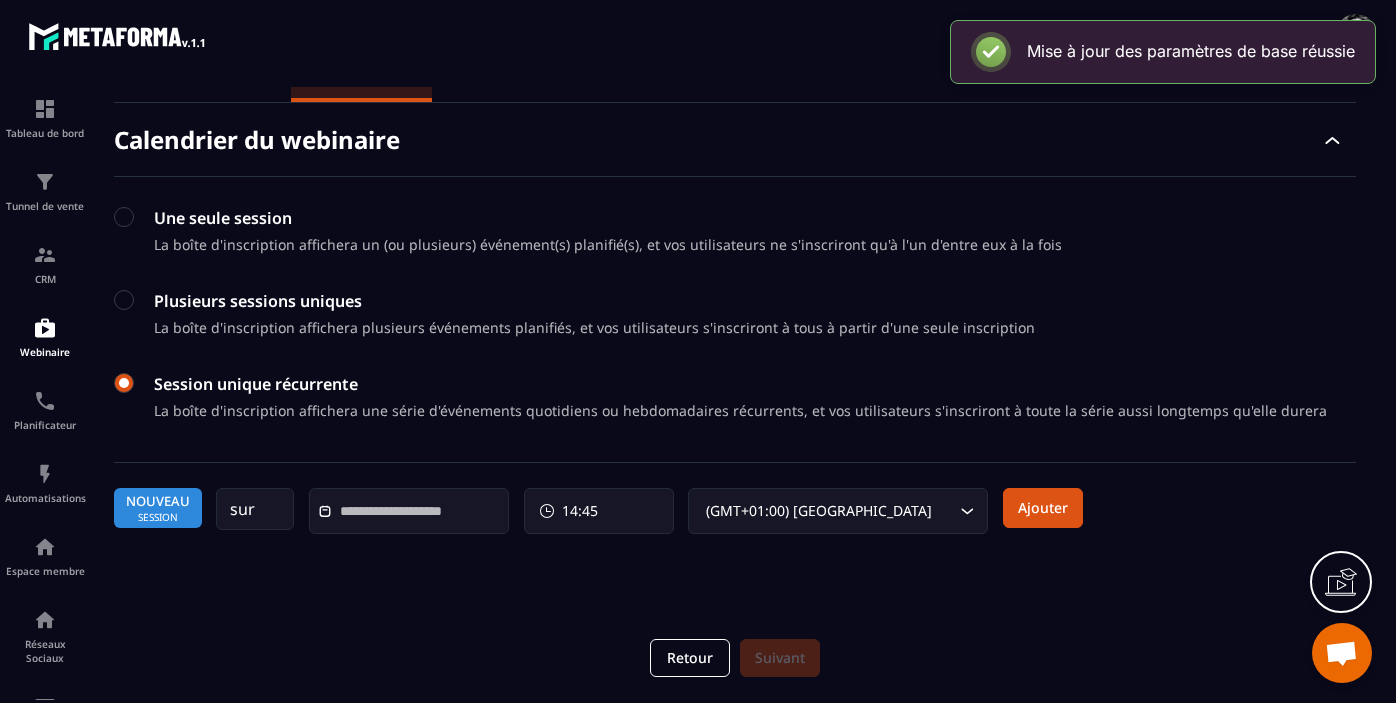 click at bounding box center [124, 383] 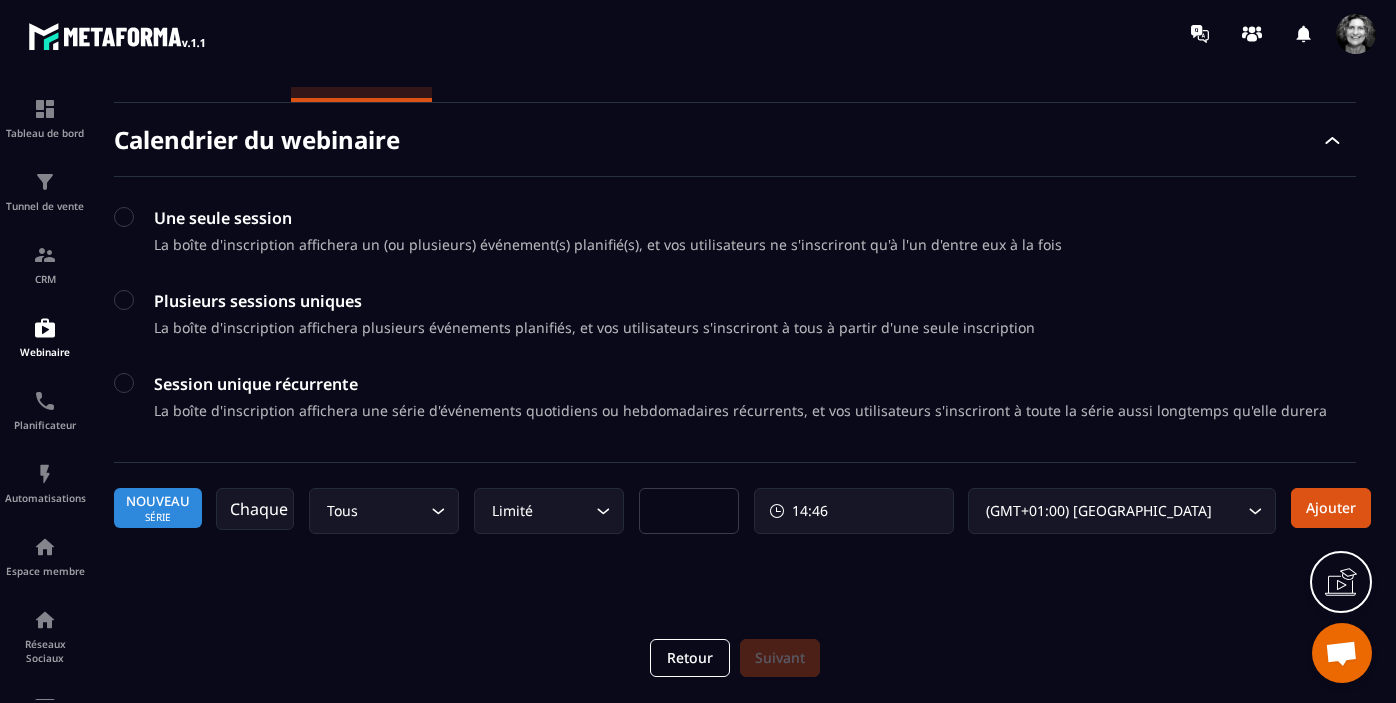 click on "Chaque" at bounding box center [255, 509] 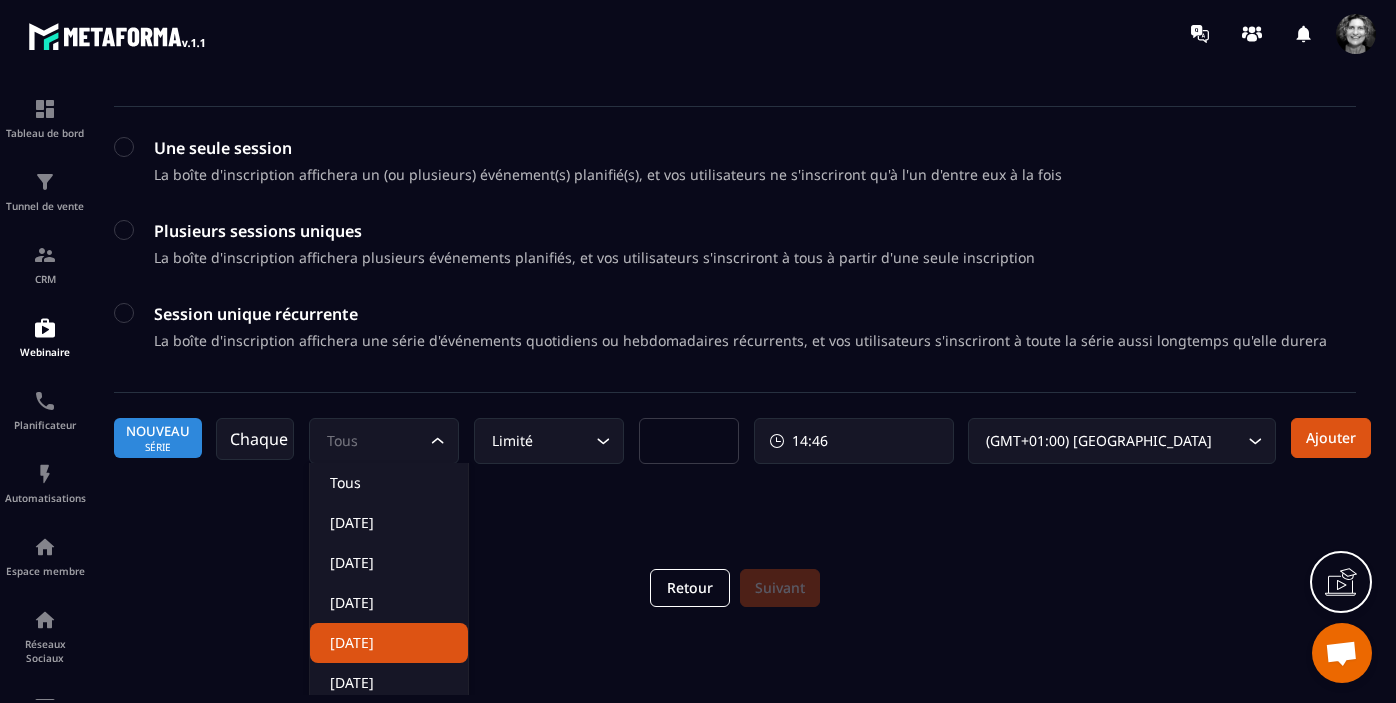 click on "[DATE]" 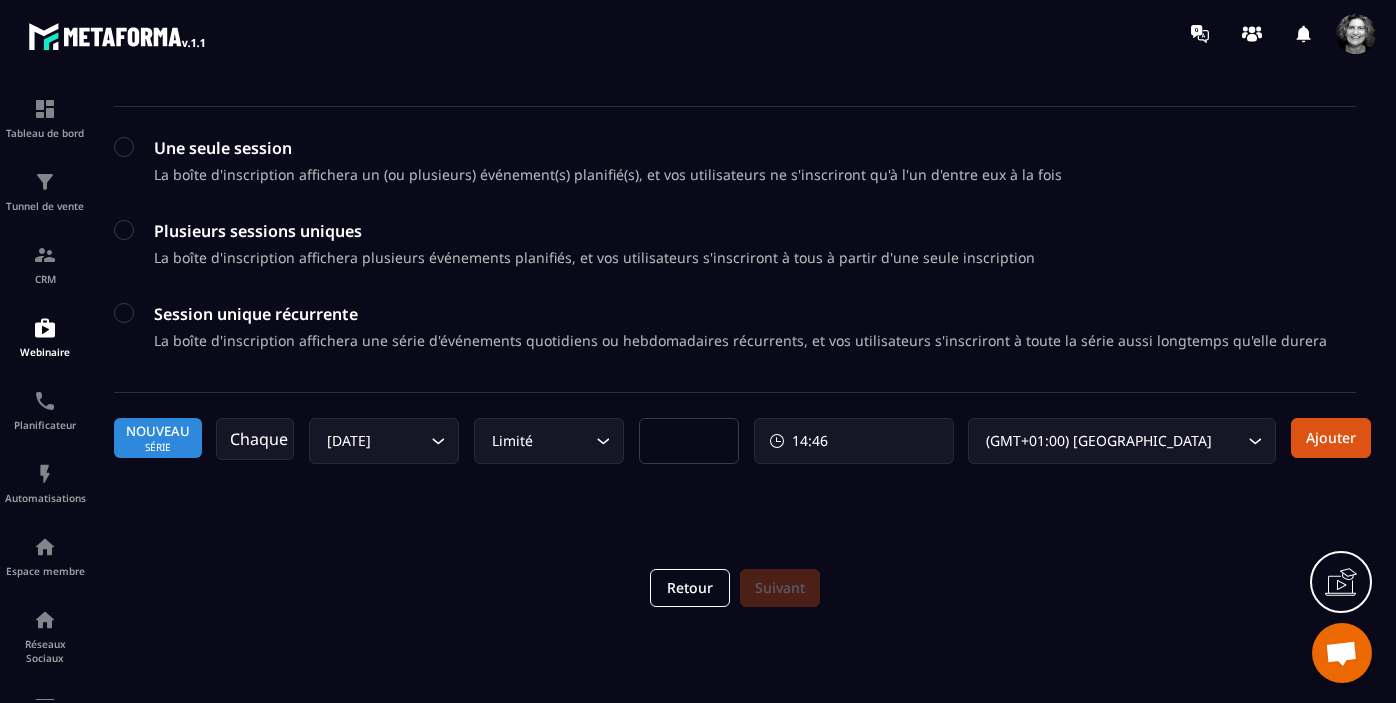 scroll, scrollTop: 43, scrollLeft: 0, axis: vertical 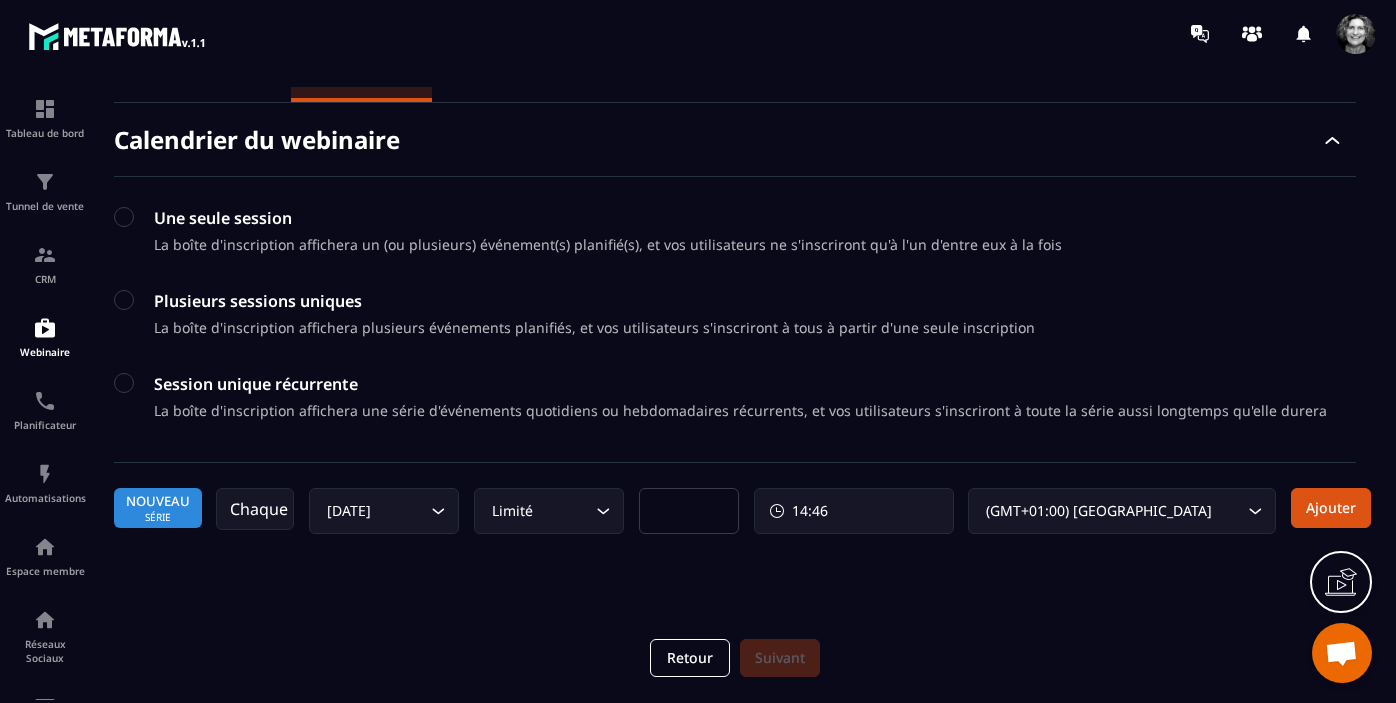 click on "14:46" at bounding box center (854, 511) 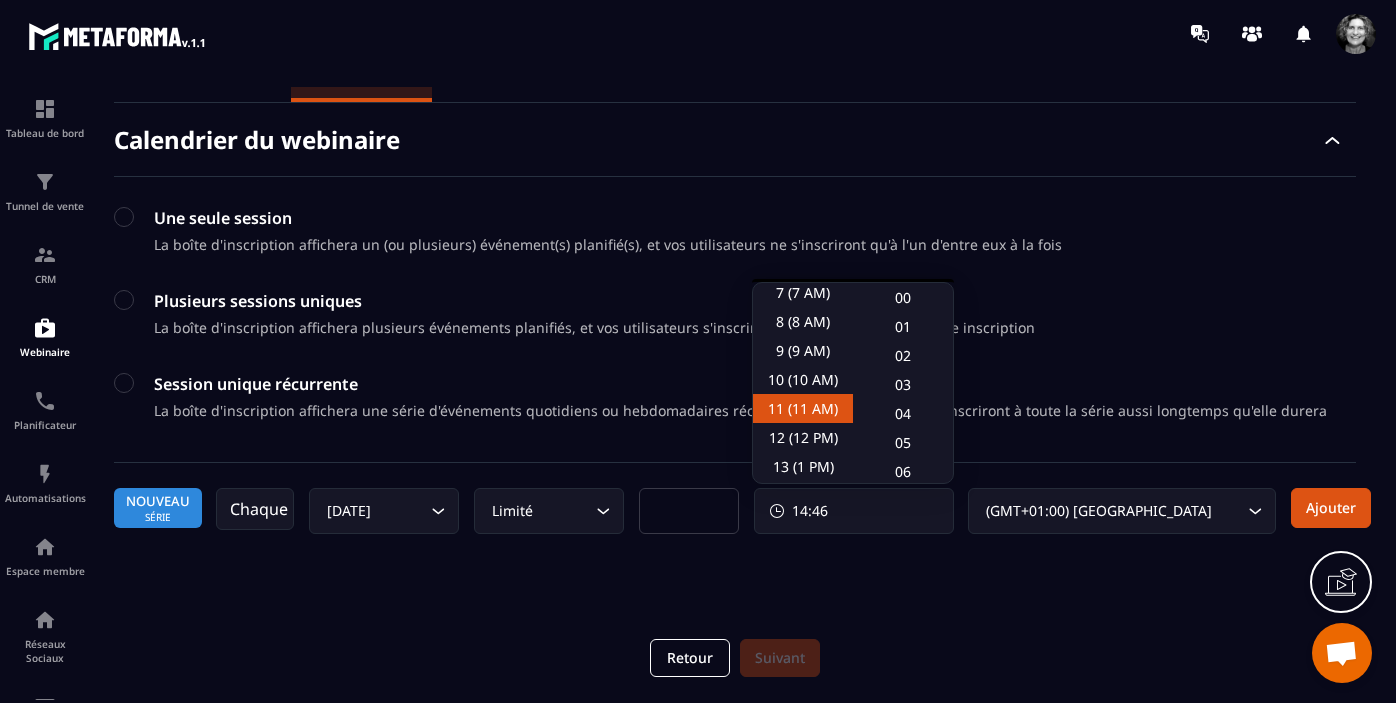 scroll, scrollTop: 212, scrollLeft: 0, axis: vertical 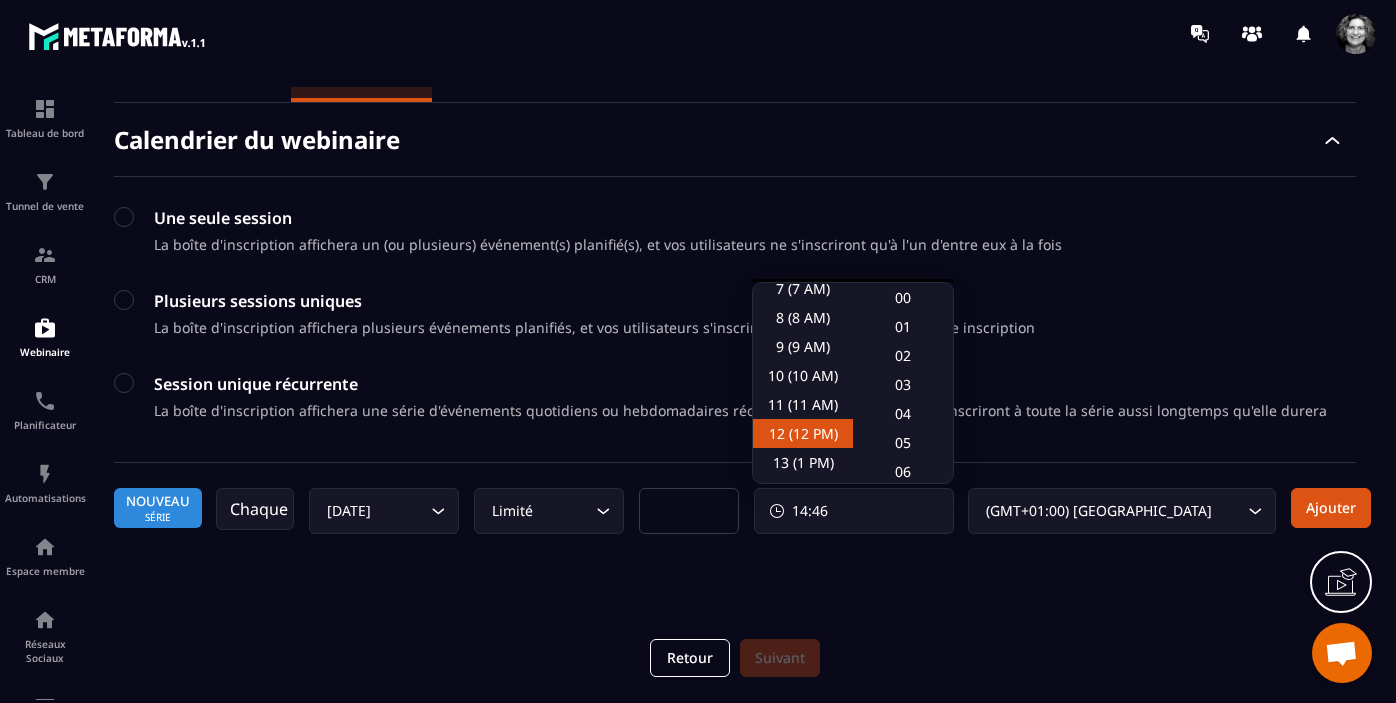 click on "12 (12 PM)" 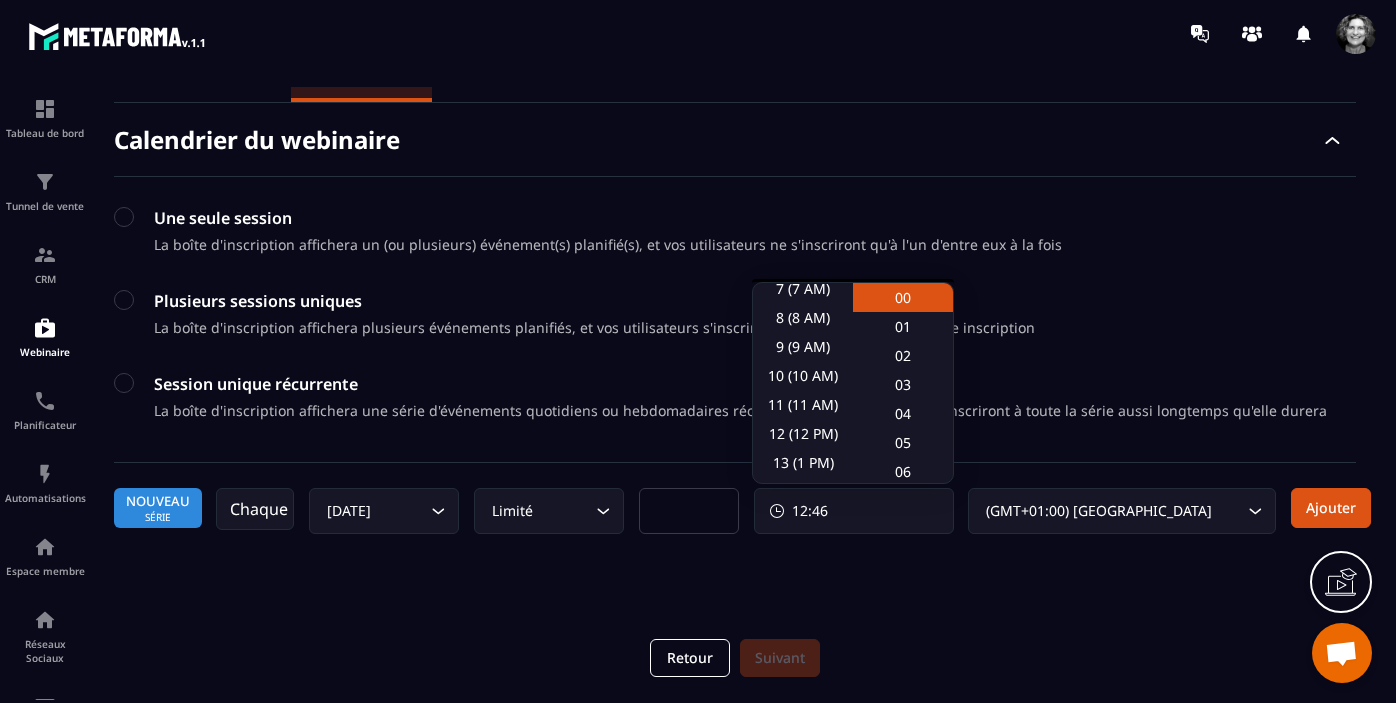 click on "00" 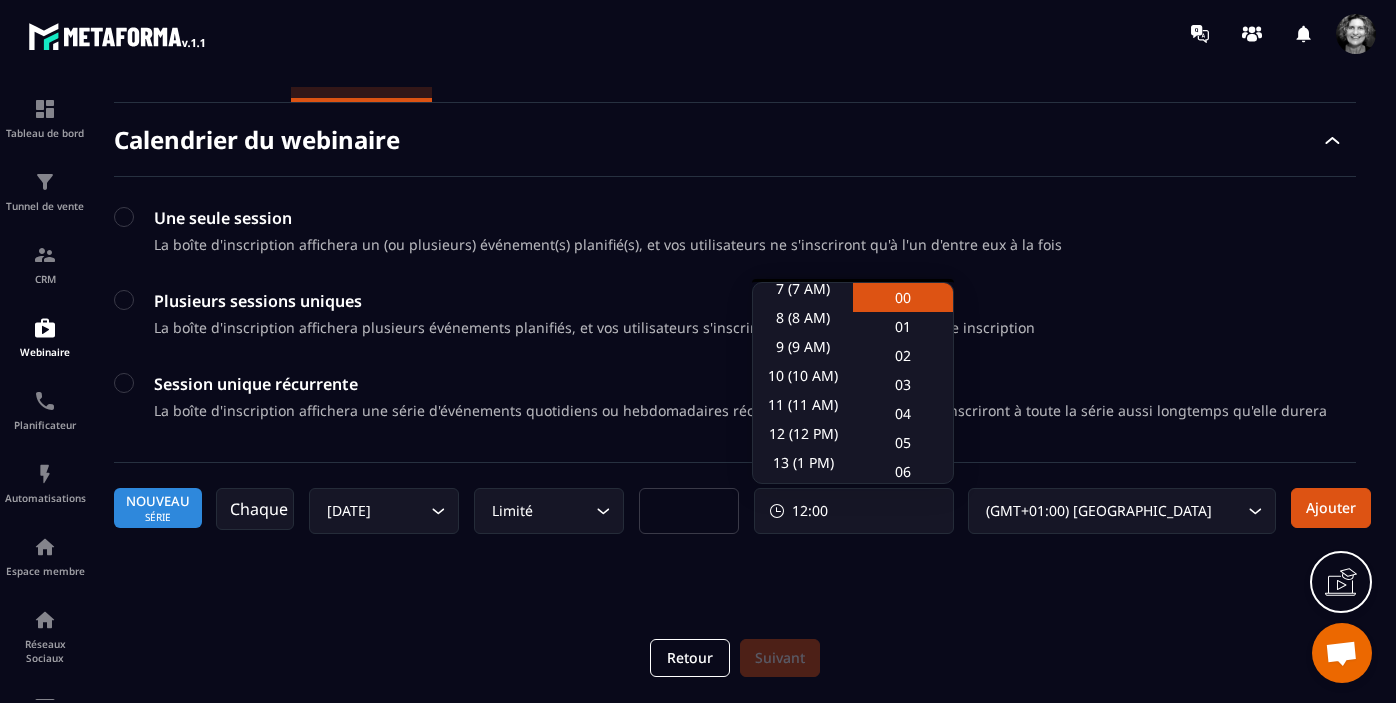 click on "Calendrier du webinaire Une seule session La boîte d'inscription affichera un (ou plusieurs) événement(s) planifié(s), et vos utilisateurs ne s'inscriront qu'à l'un d'entre eux à la fois Plusieurs sessions uniques La boîte d'inscription affichera plusieurs événements planifiés, et vos utilisateurs s'inscriront à tous à partir d'une seule inscription Session unique récurrente La boîte d'inscription affichera une série d'événements quotidiens ou hebdomadaires récurrents, et vos utilisateurs s'inscriront à toute la série aussi longtemps qu'elle durera Nouveau Série Chaque [DATE] Loading... Limité Loading... * 12:00 (GMT+01:00) Paris Loading... Ajouter" at bounding box center (735, 356) 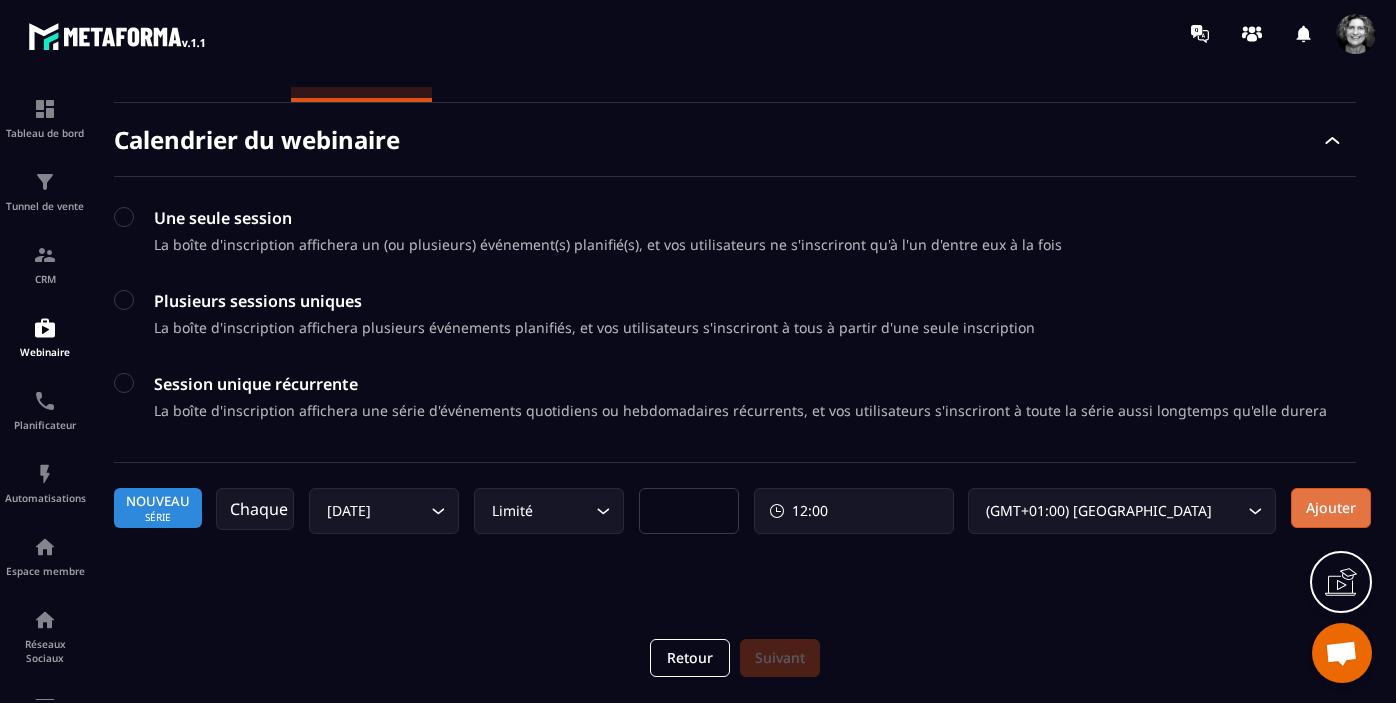 click on "Ajouter" at bounding box center [1331, 508] 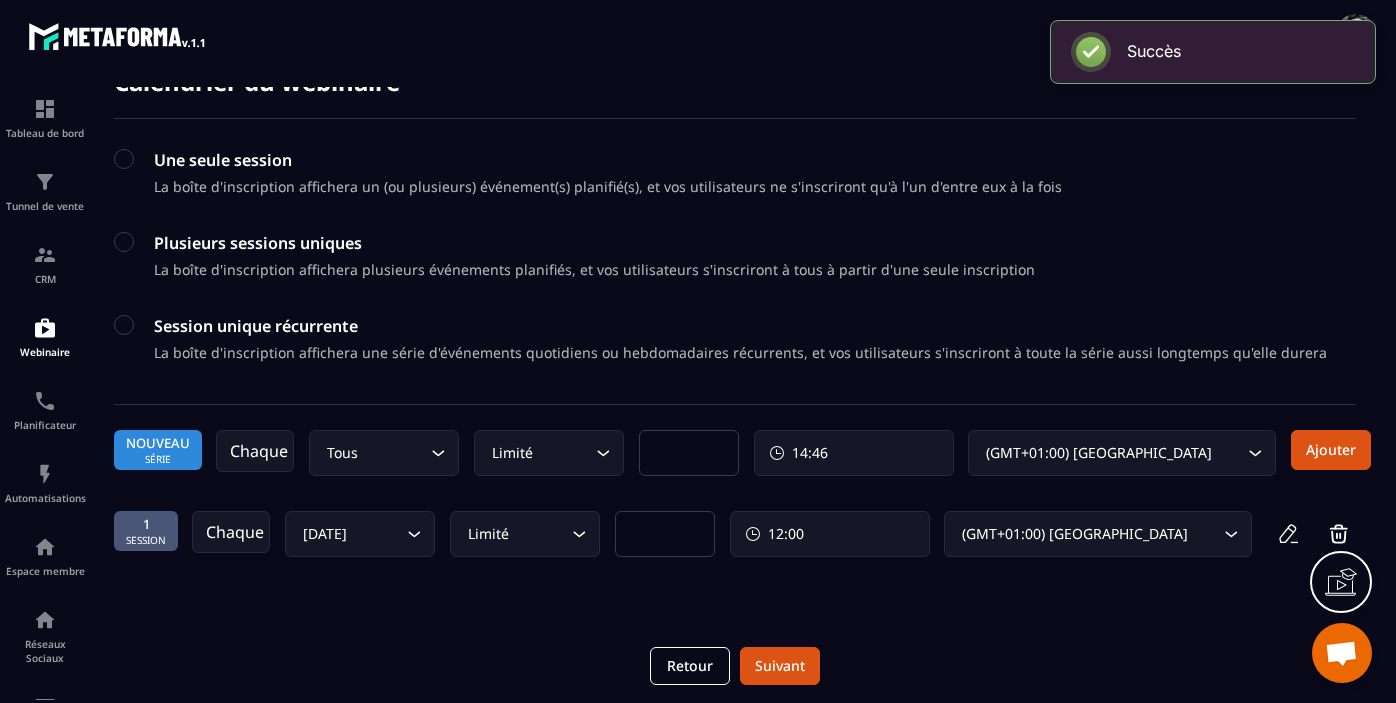 scroll, scrollTop: 109, scrollLeft: 0, axis: vertical 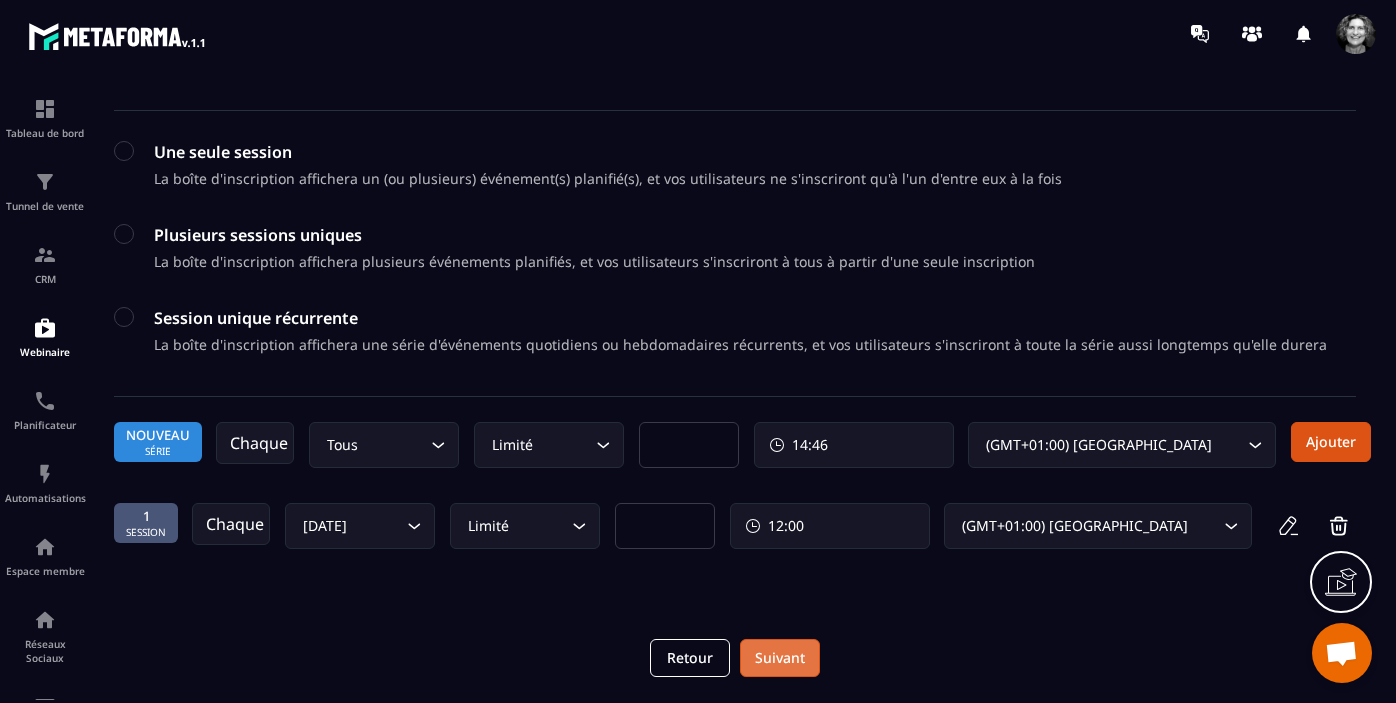 click on "Suivant" at bounding box center [780, 658] 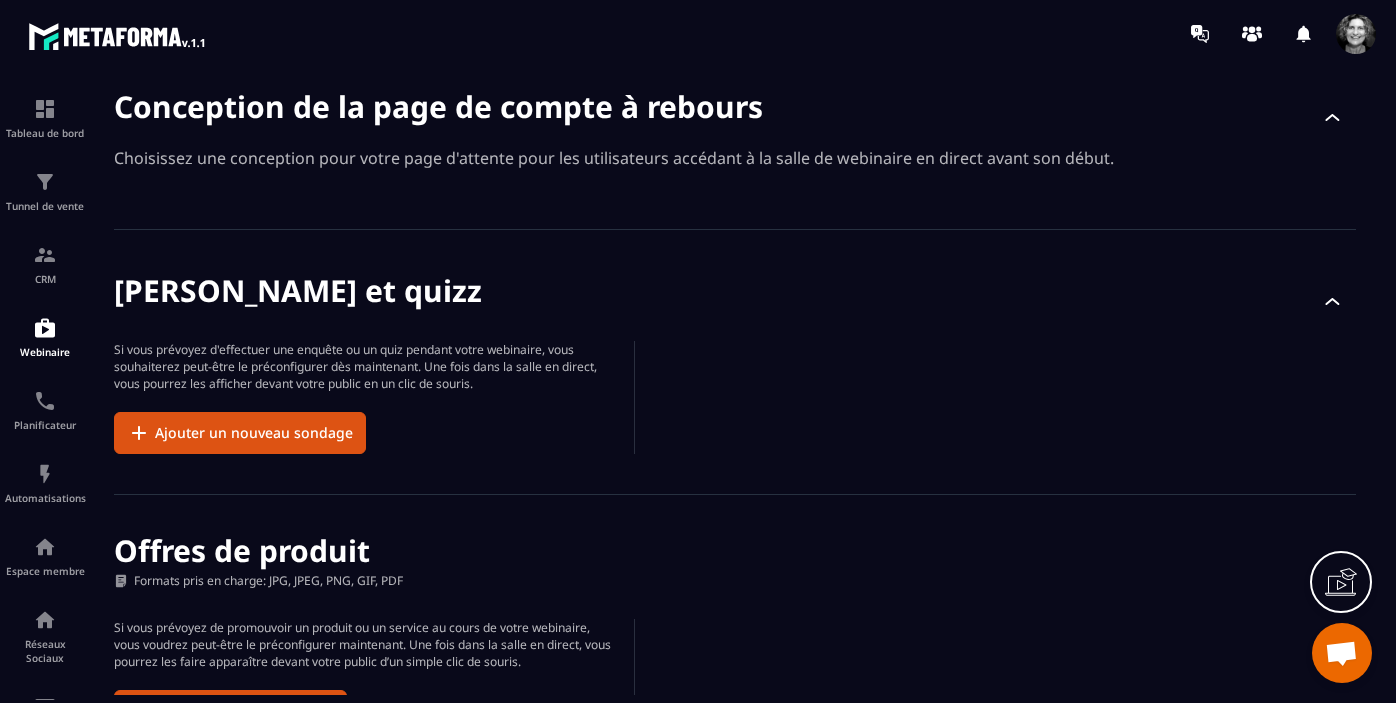 scroll, scrollTop: 0, scrollLeft: 0, axis: both 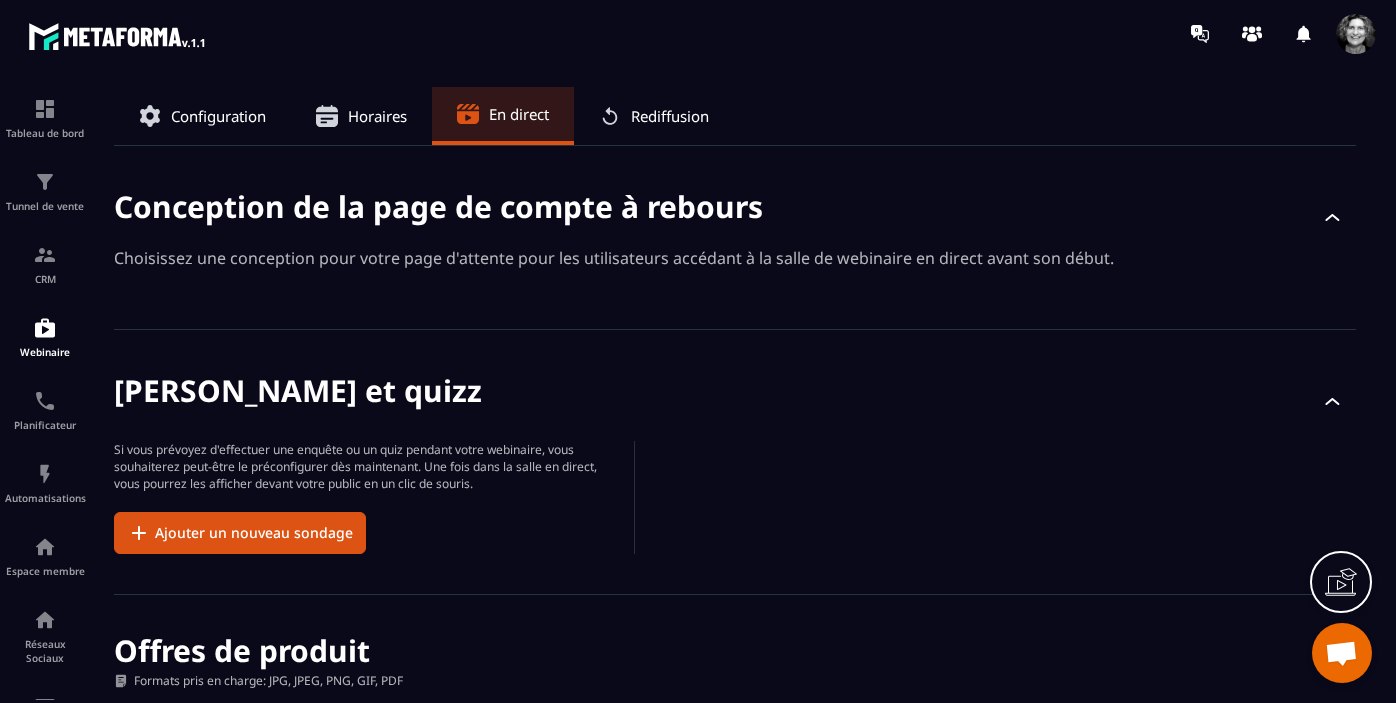 click on "Conception de la page de compte à rebours" at bounding box center [735, 216] 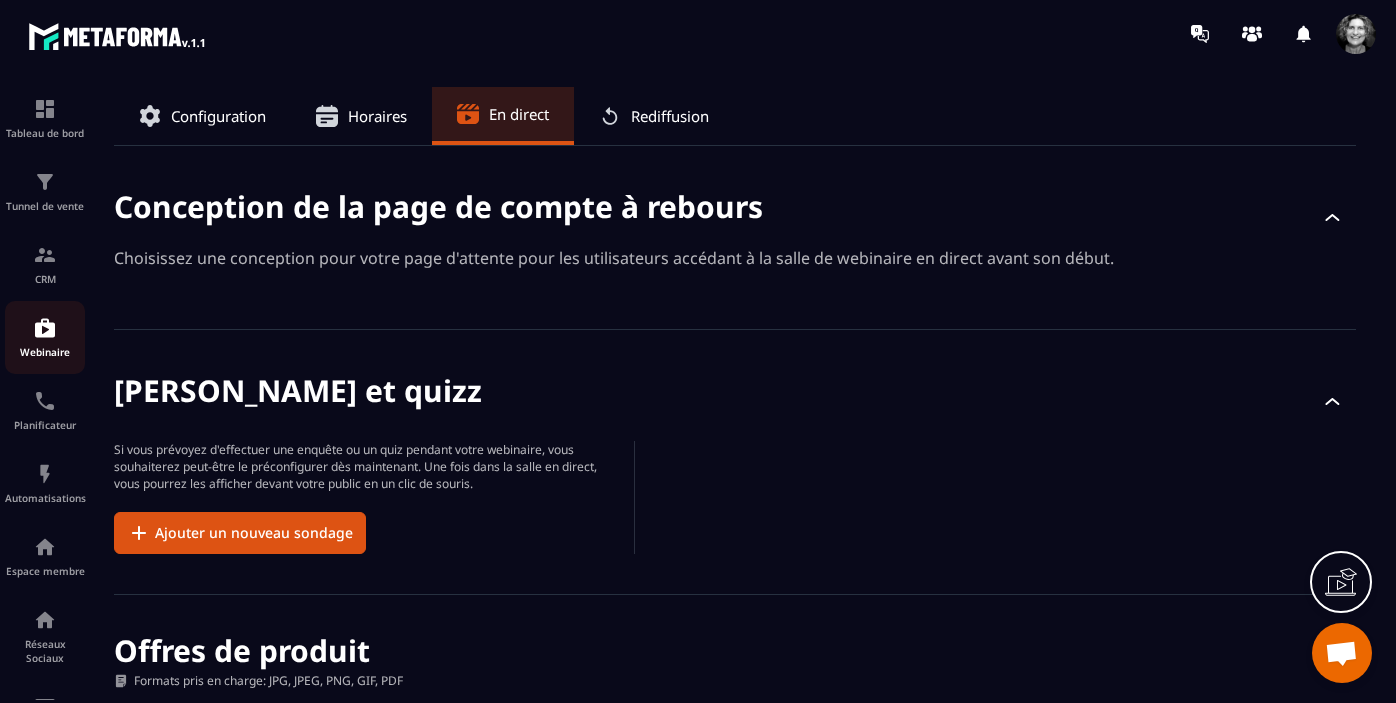 click at bounding box center [45, 328] 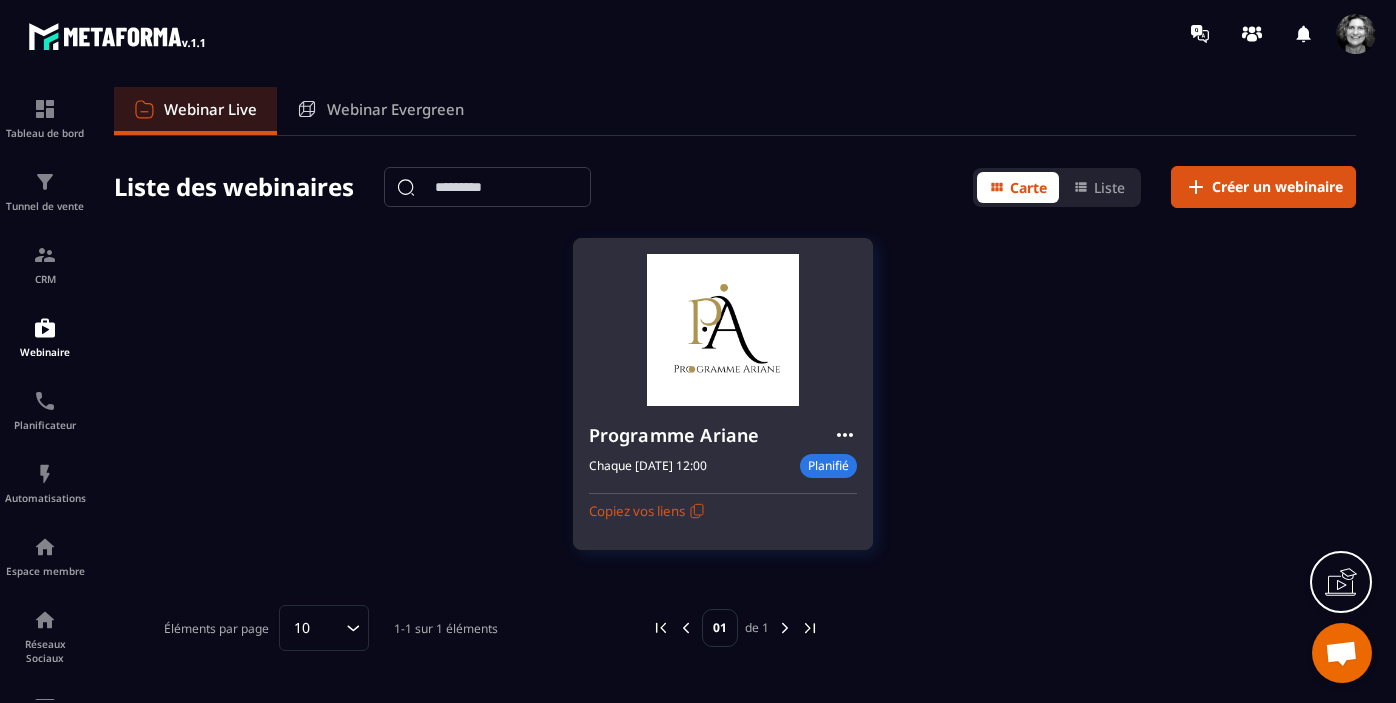 click 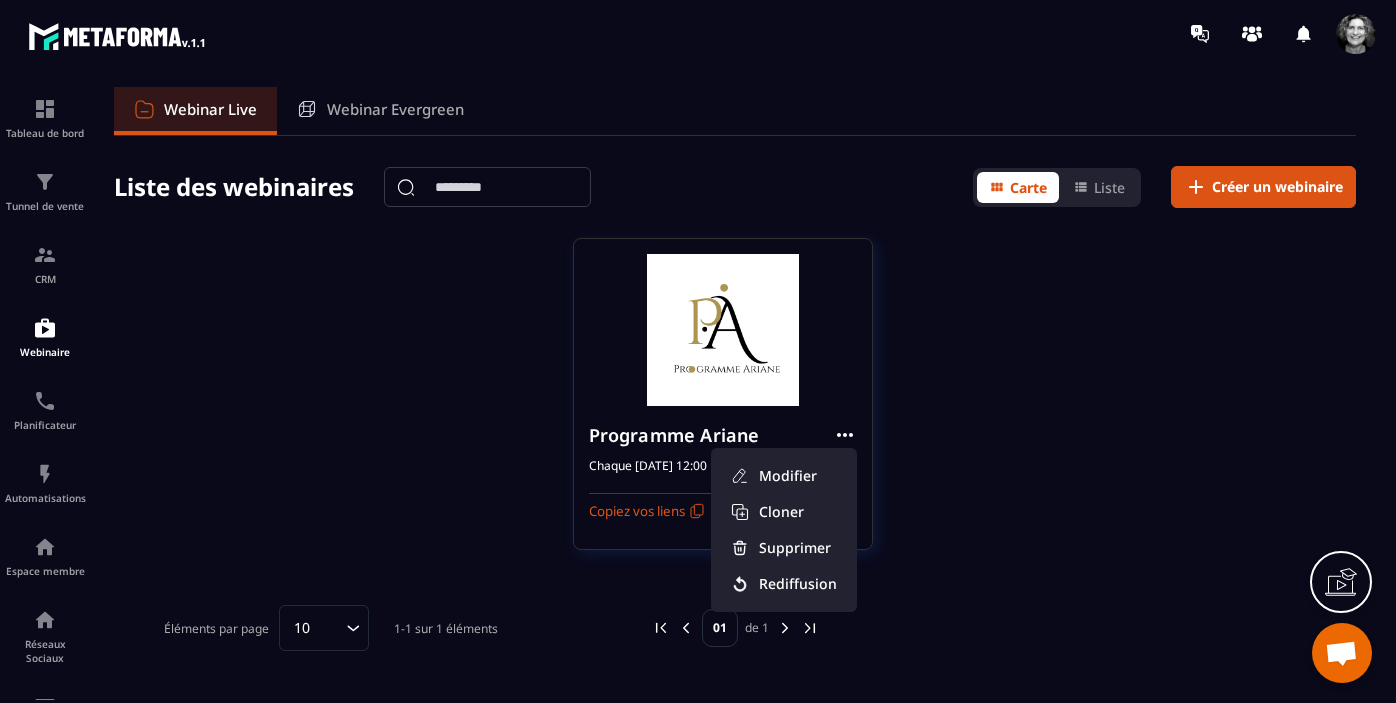 click on "Programme Ariane  Modifier  Cloner  Supprimer  Rediffusion Chaque [DATE] 12:00 Planifié Chaque [DATE] 12:00 Copiez vos liens" 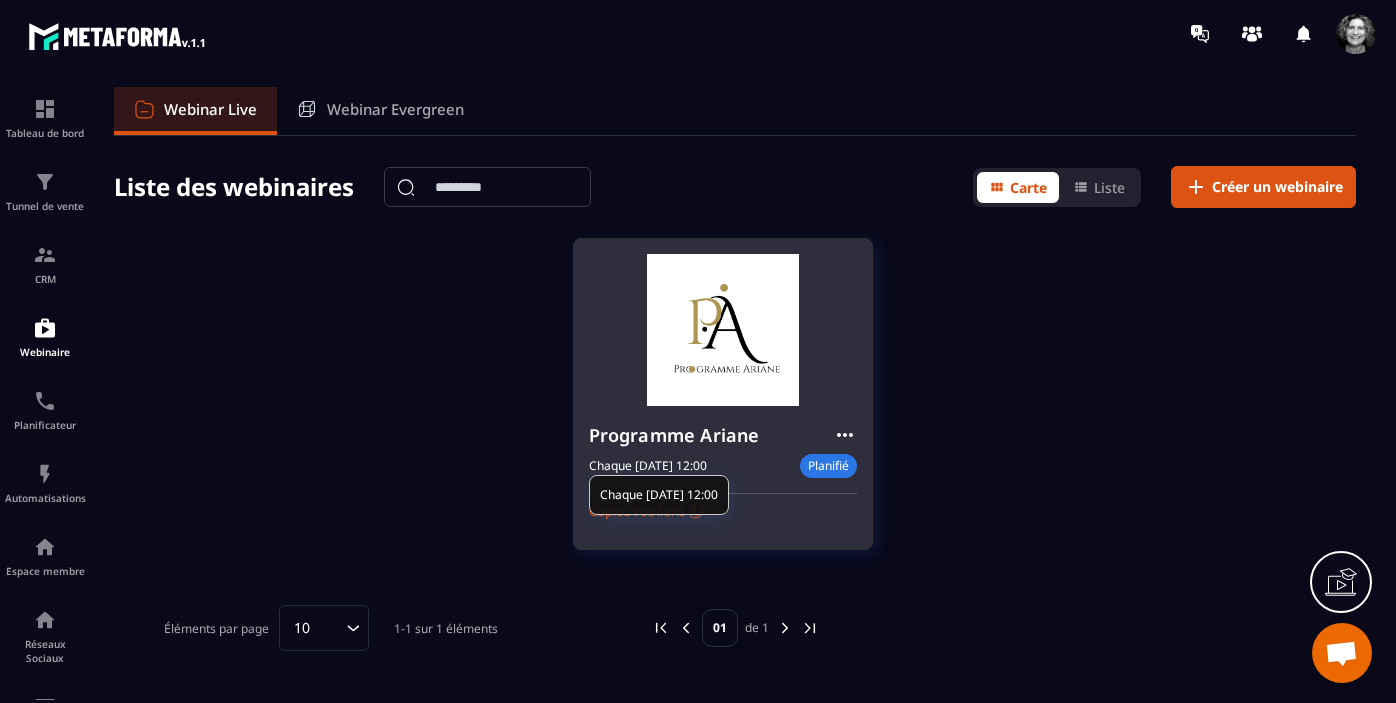 click on "Planifié" at bounding box center (828, 466) 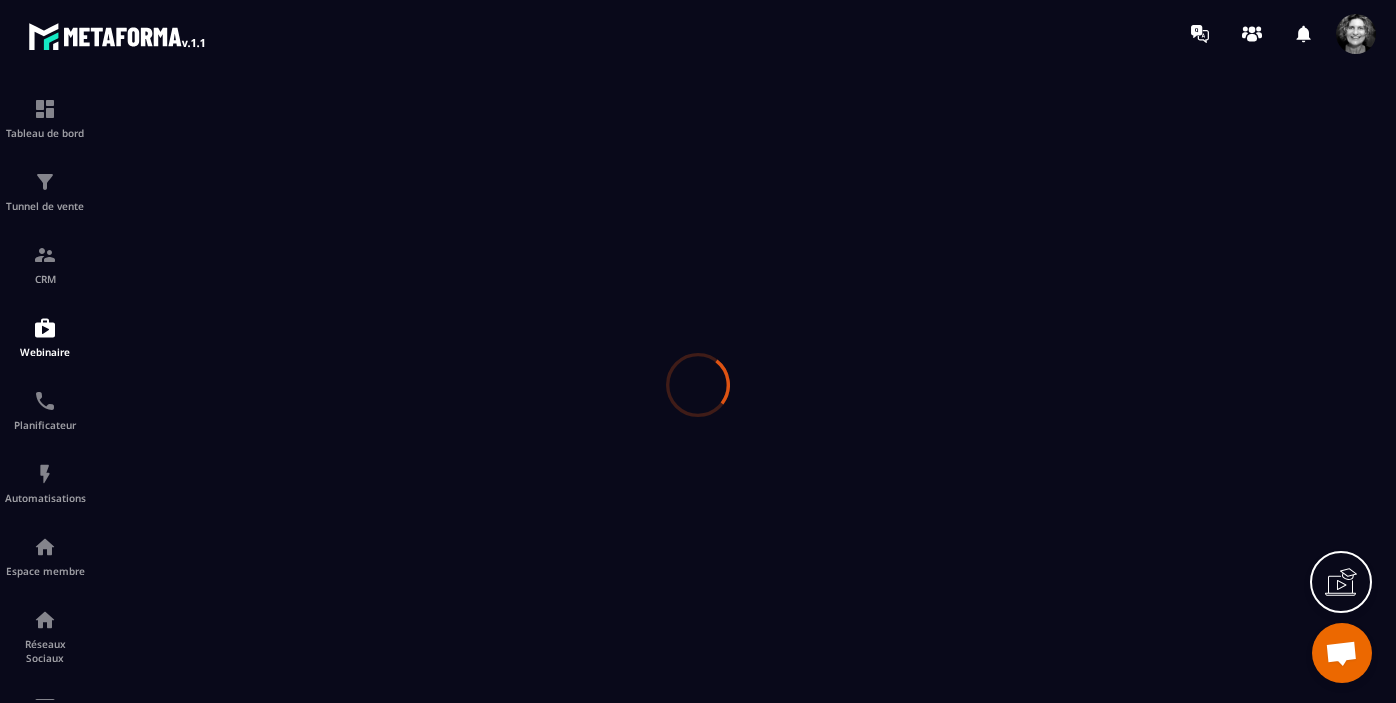 type on "**********" 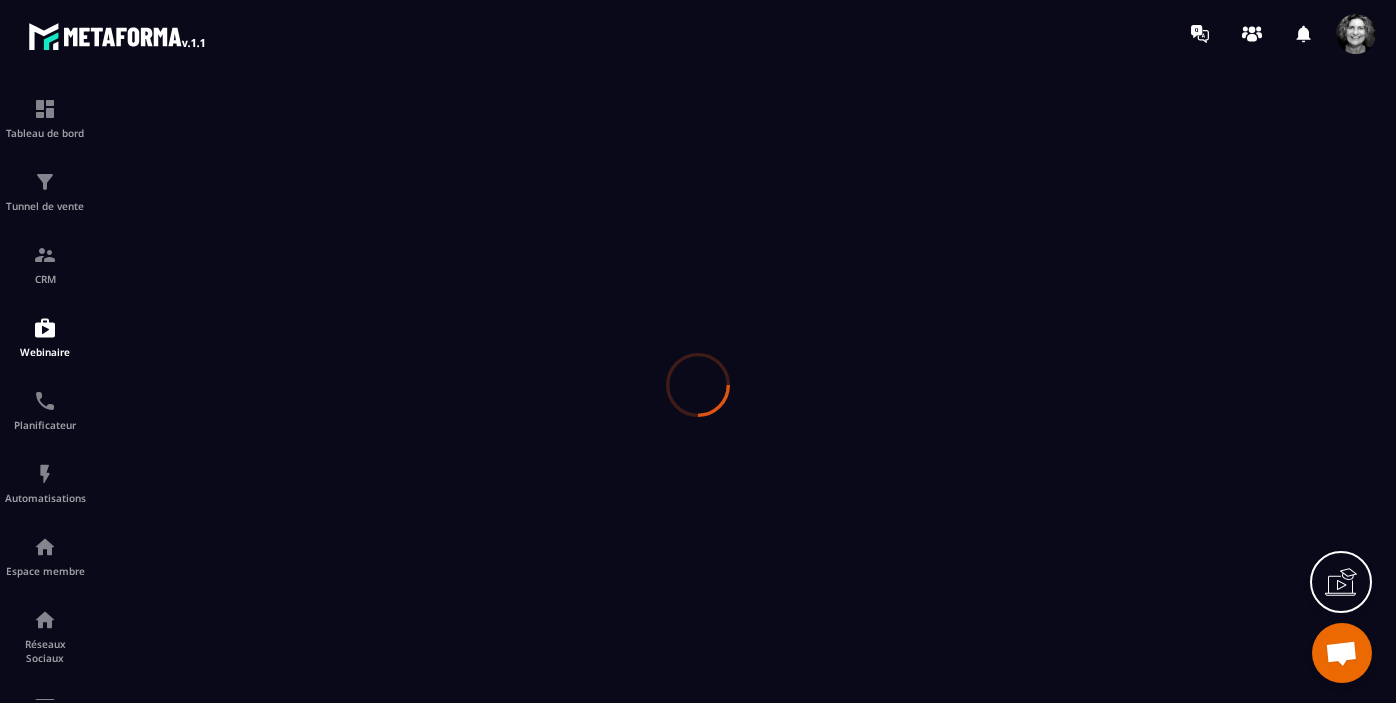 type on "**********" 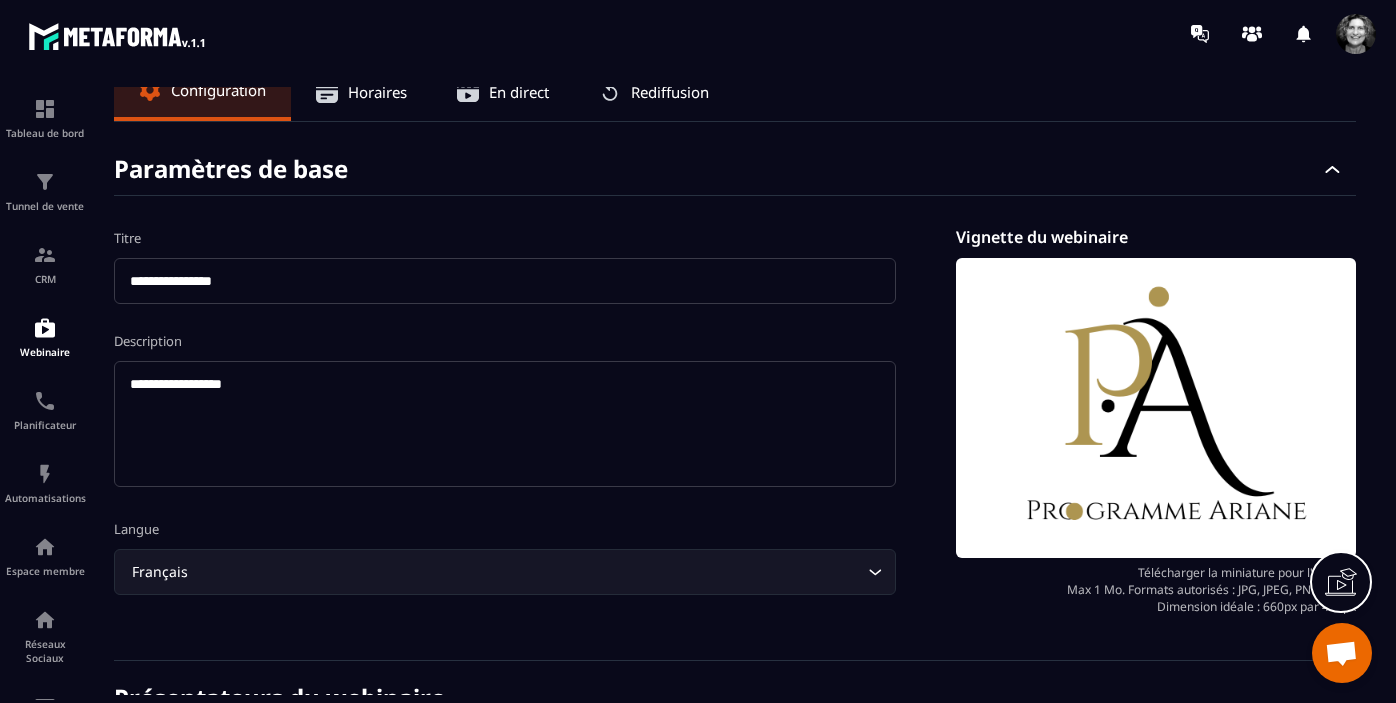 scroll, scrollTop: 0, scrollLeft: 0, axis: both 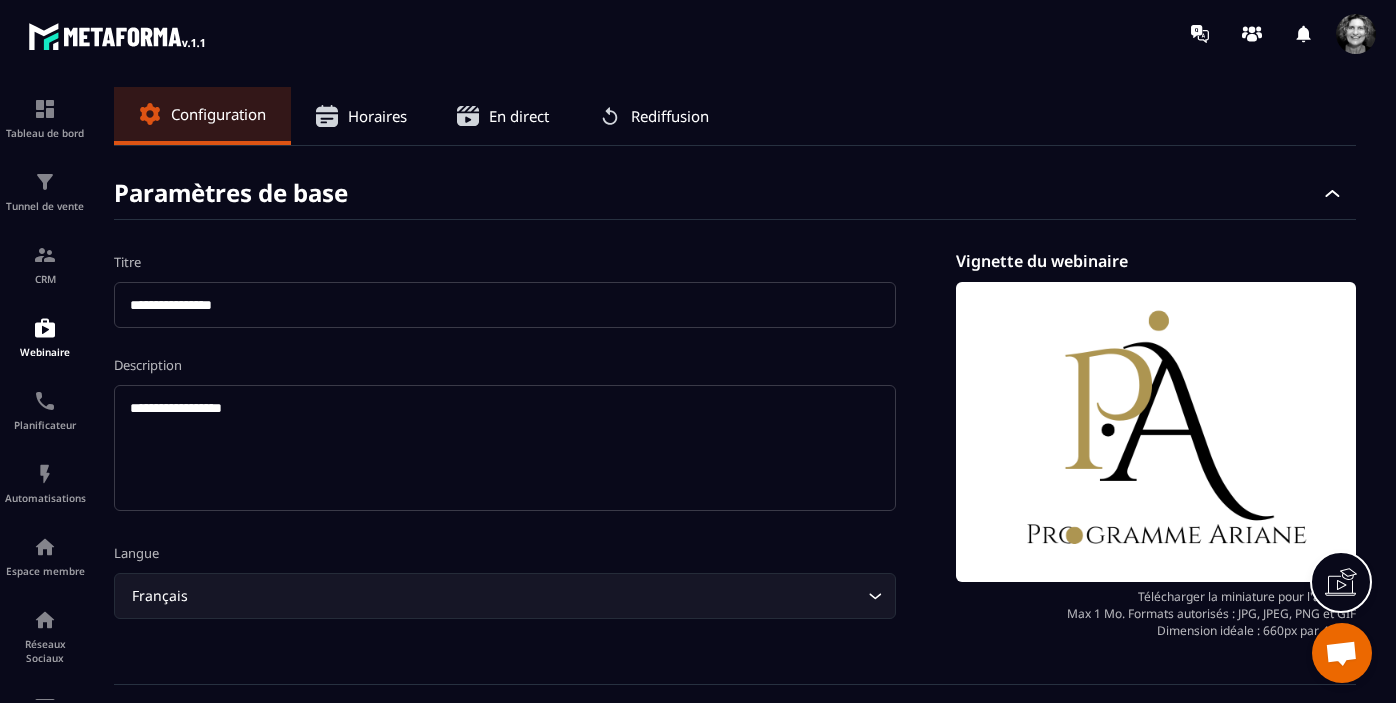 click on "Rediffusion" at bounding box center [670, 116] 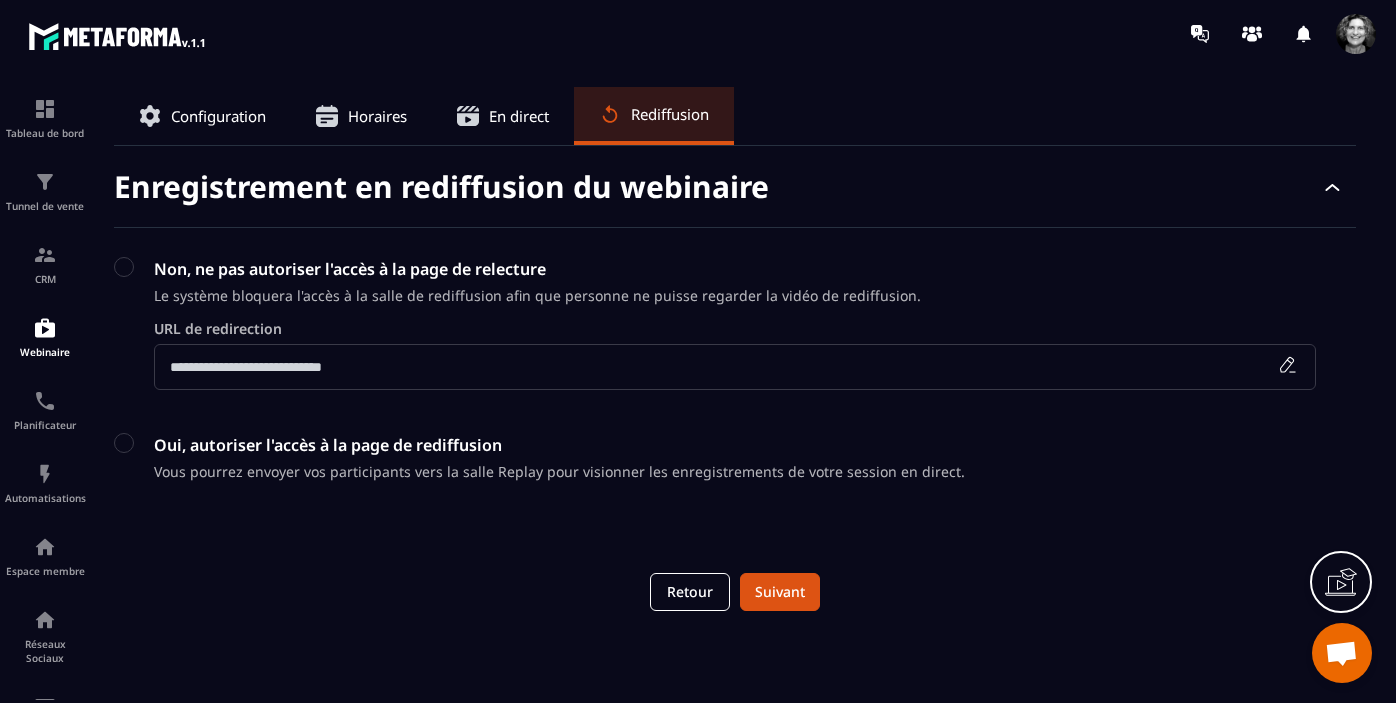 click on "Configuration Horaires En direct Rediffusion" at bounding box center [735, 116] 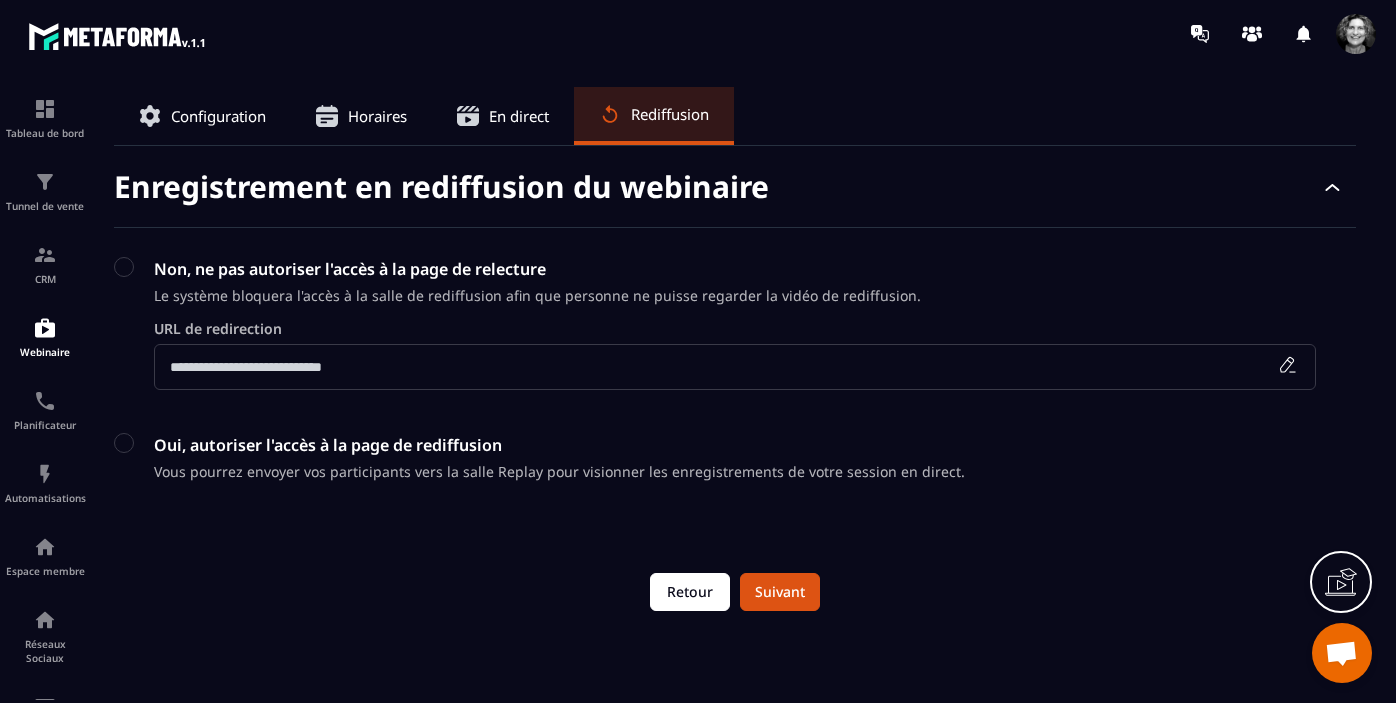 click on "Retour" at bounding box center (690, 592) 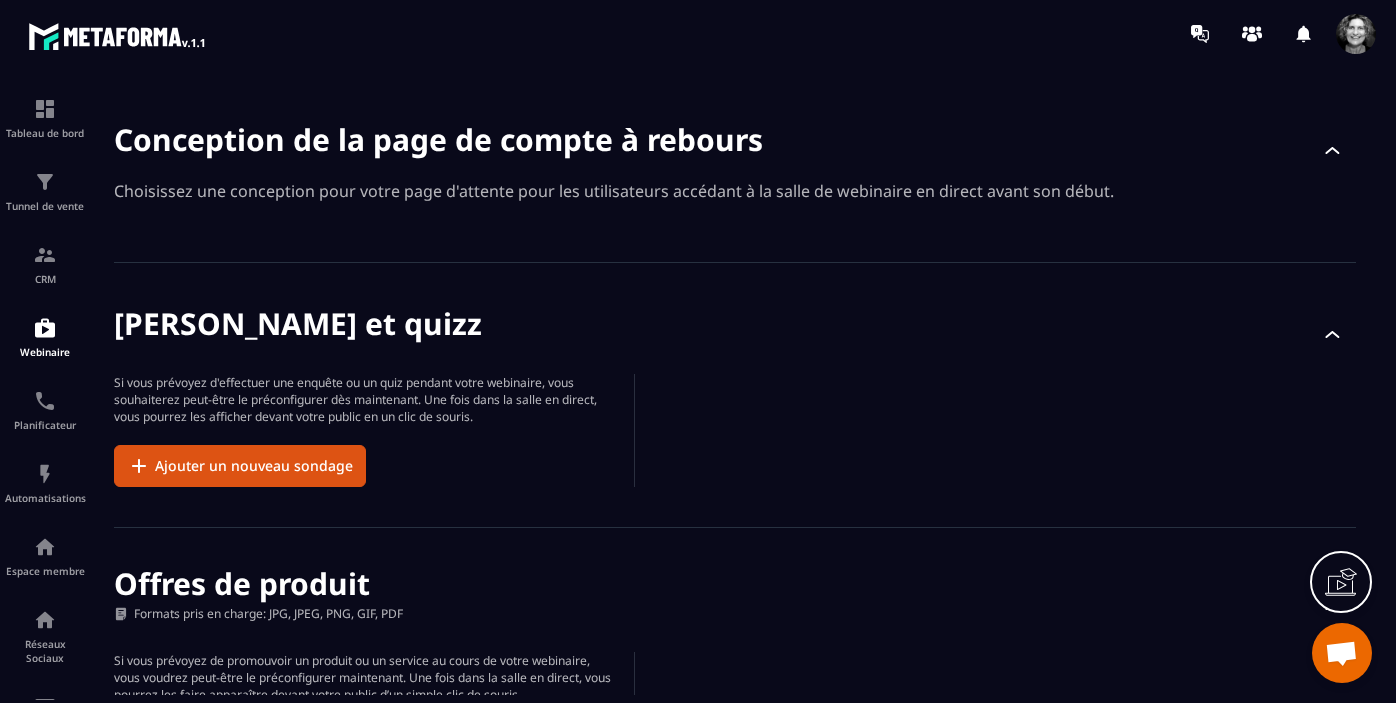 scroll, scrollTop: 0, scrollLeft: 0, axis: both 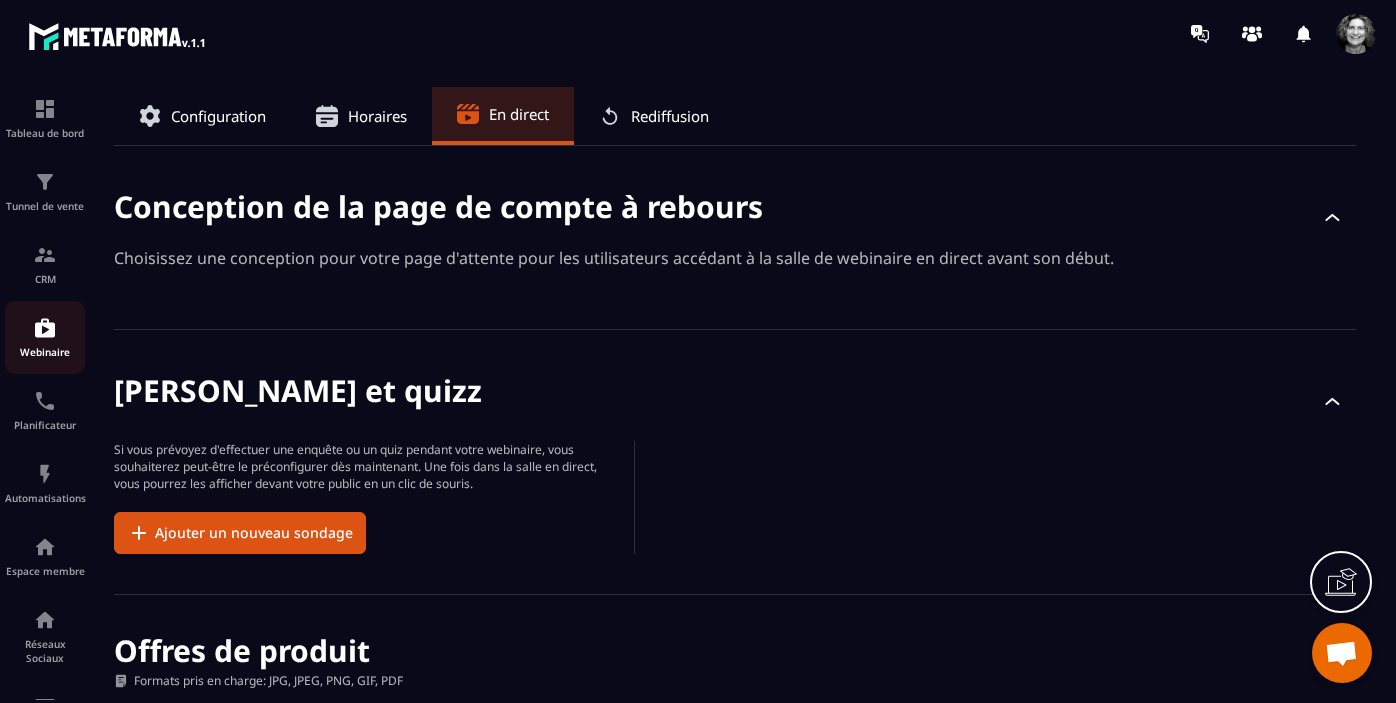 click on "Webinaire" at bounding box center (45, 337) 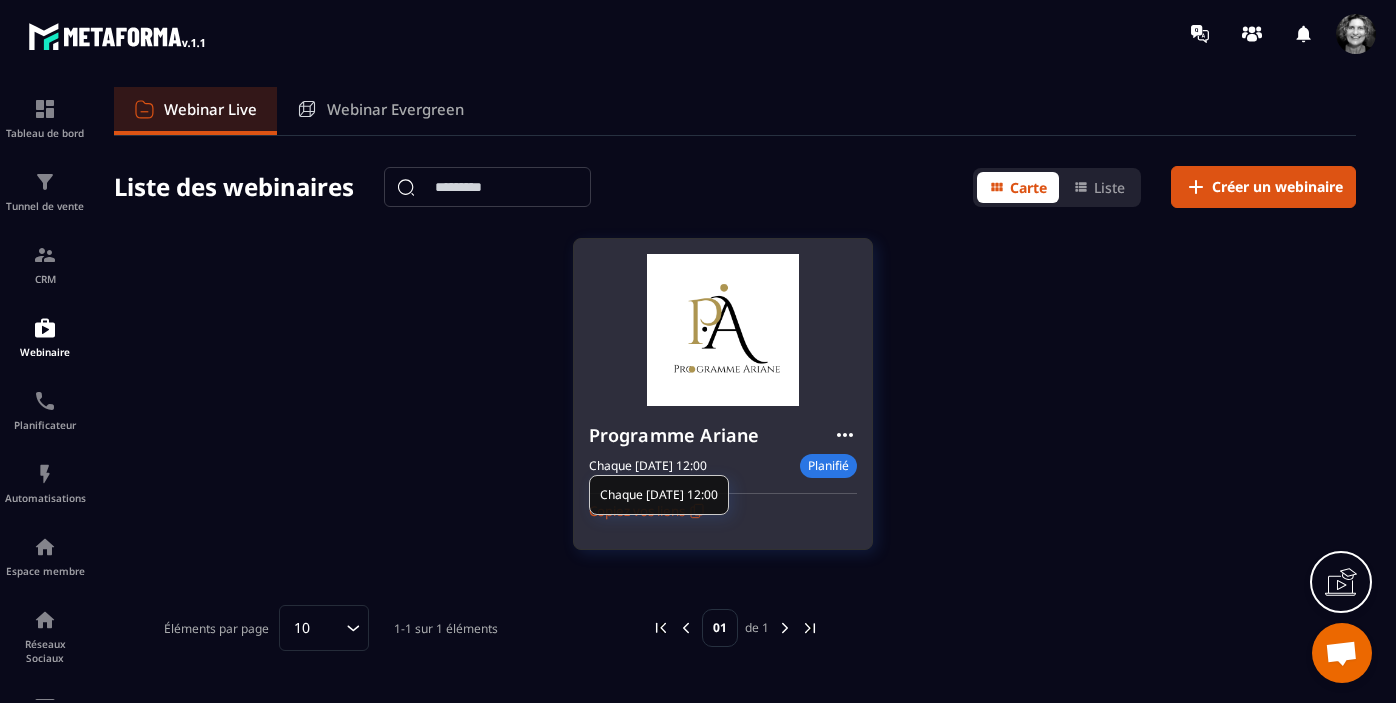 click on "Planifié" at bounding box center [828, 466] 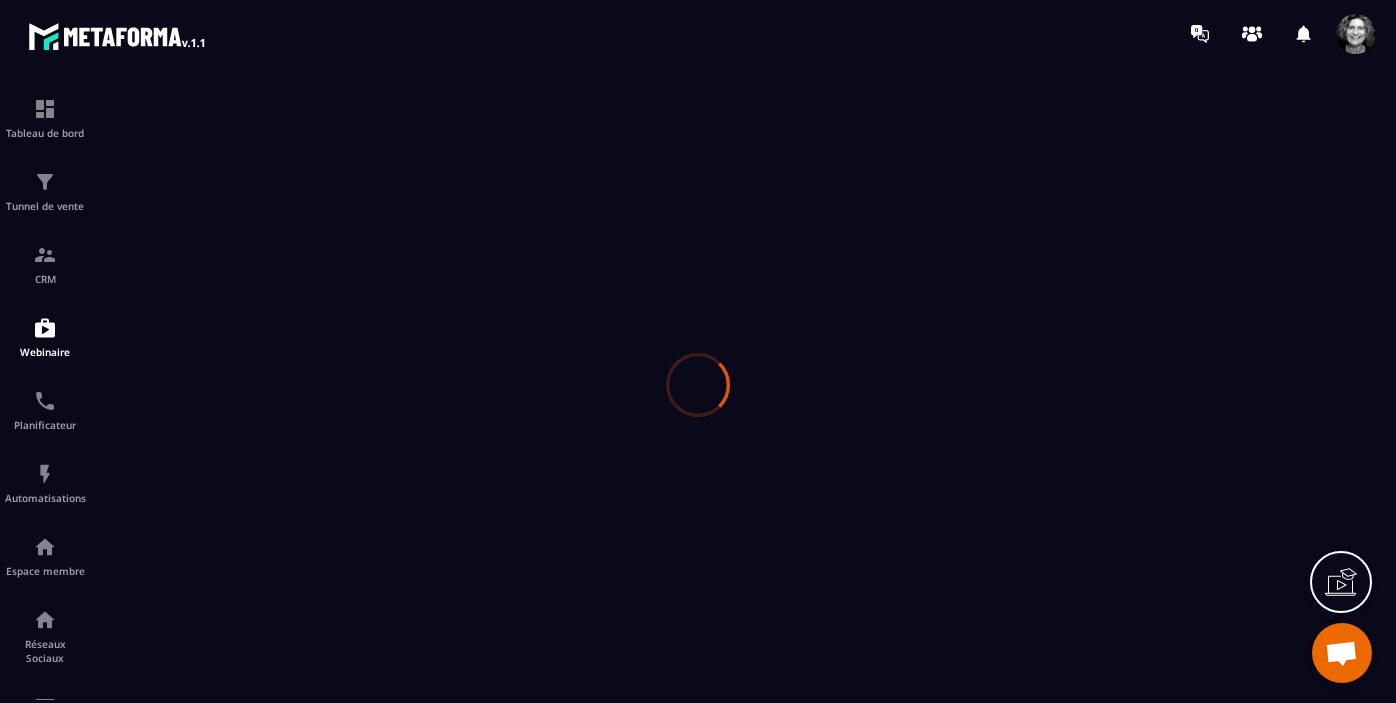 type on "**********" 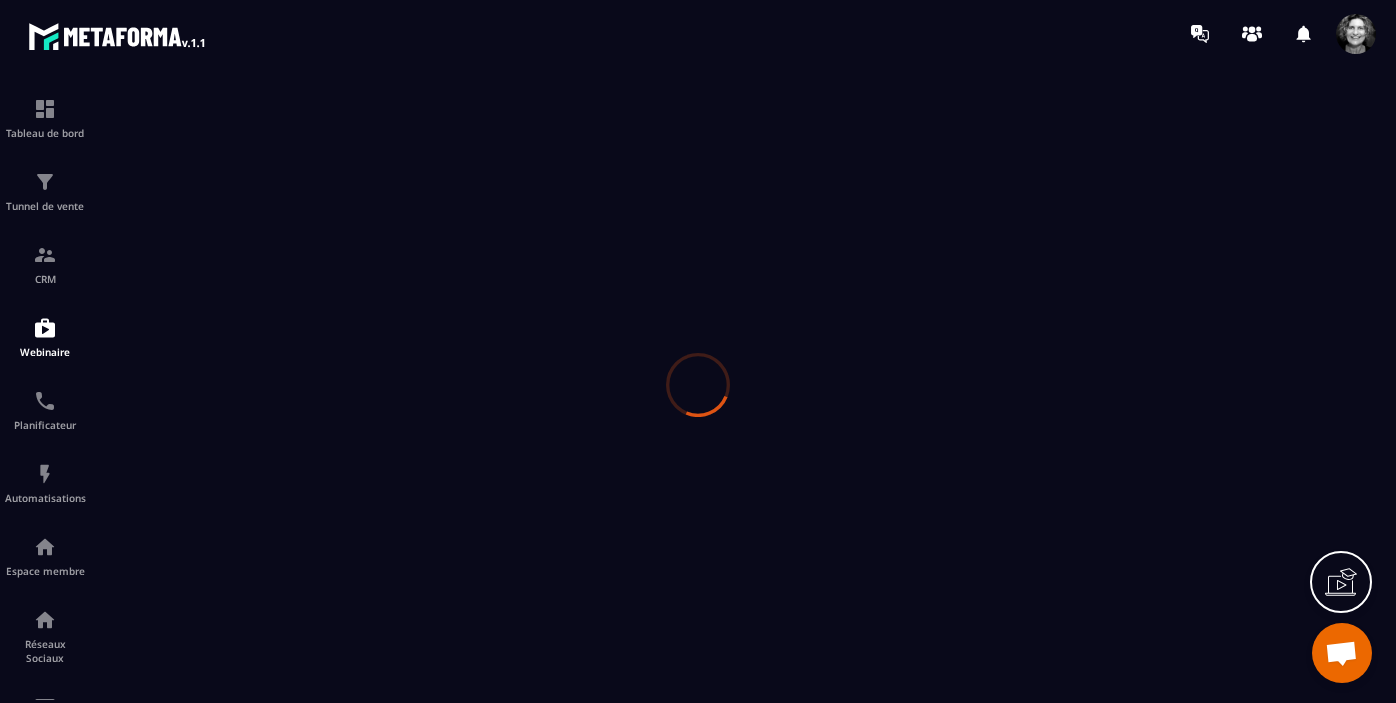 type on "**********" 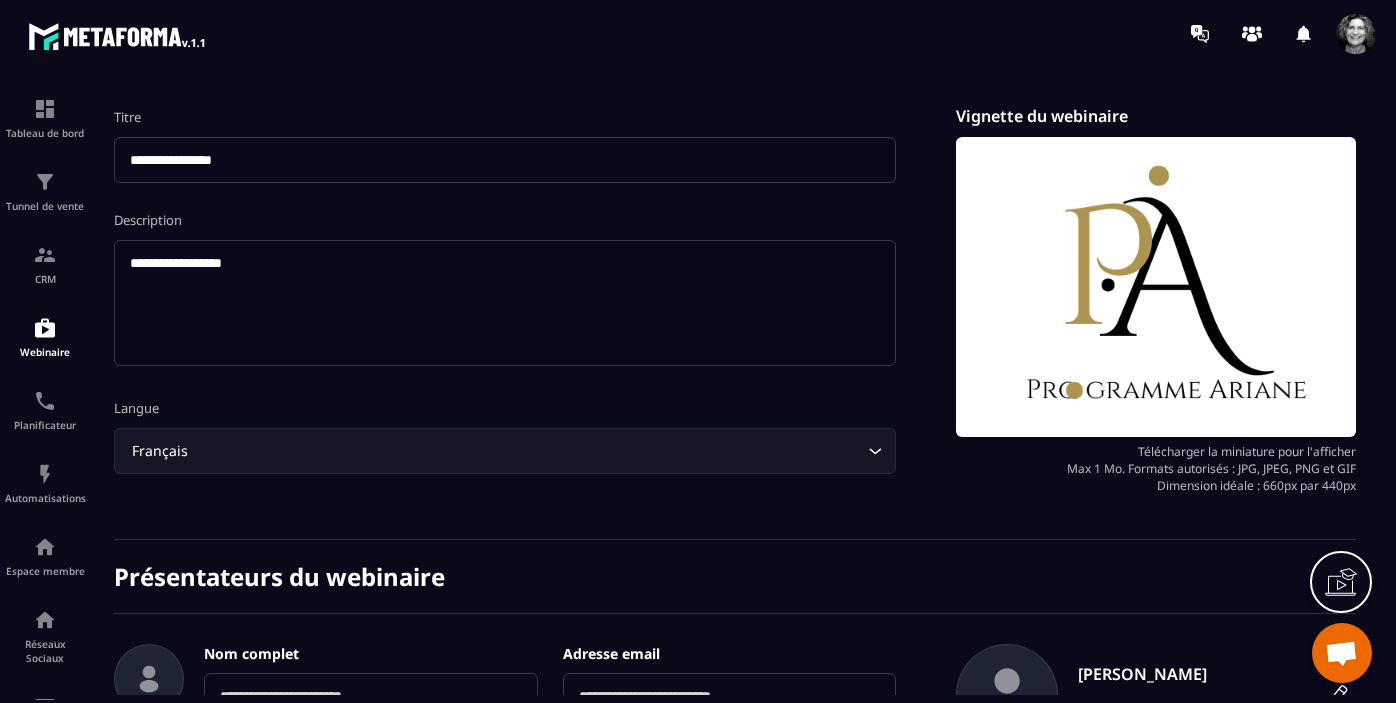 scroll, scrollTop: 0, scrollLeft: 0, axis: both 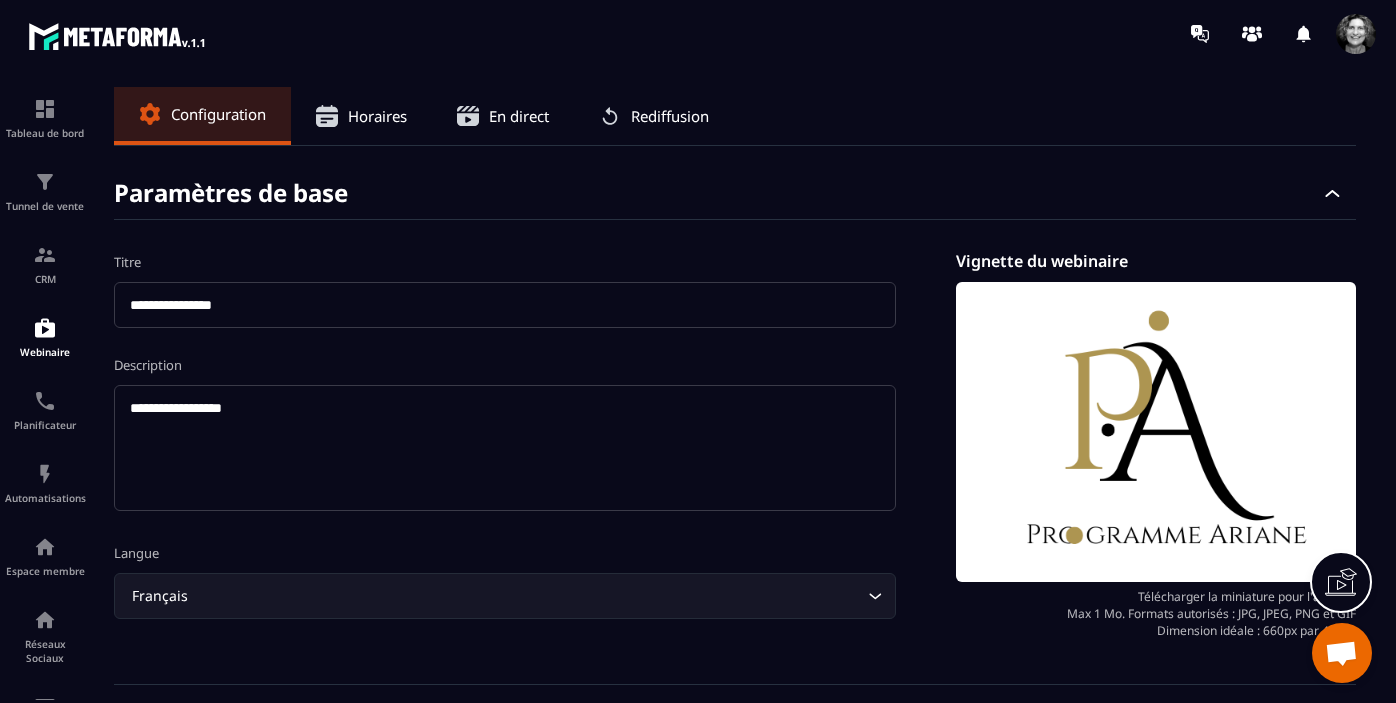 click on "En direct" at bounding box center (519, 116) 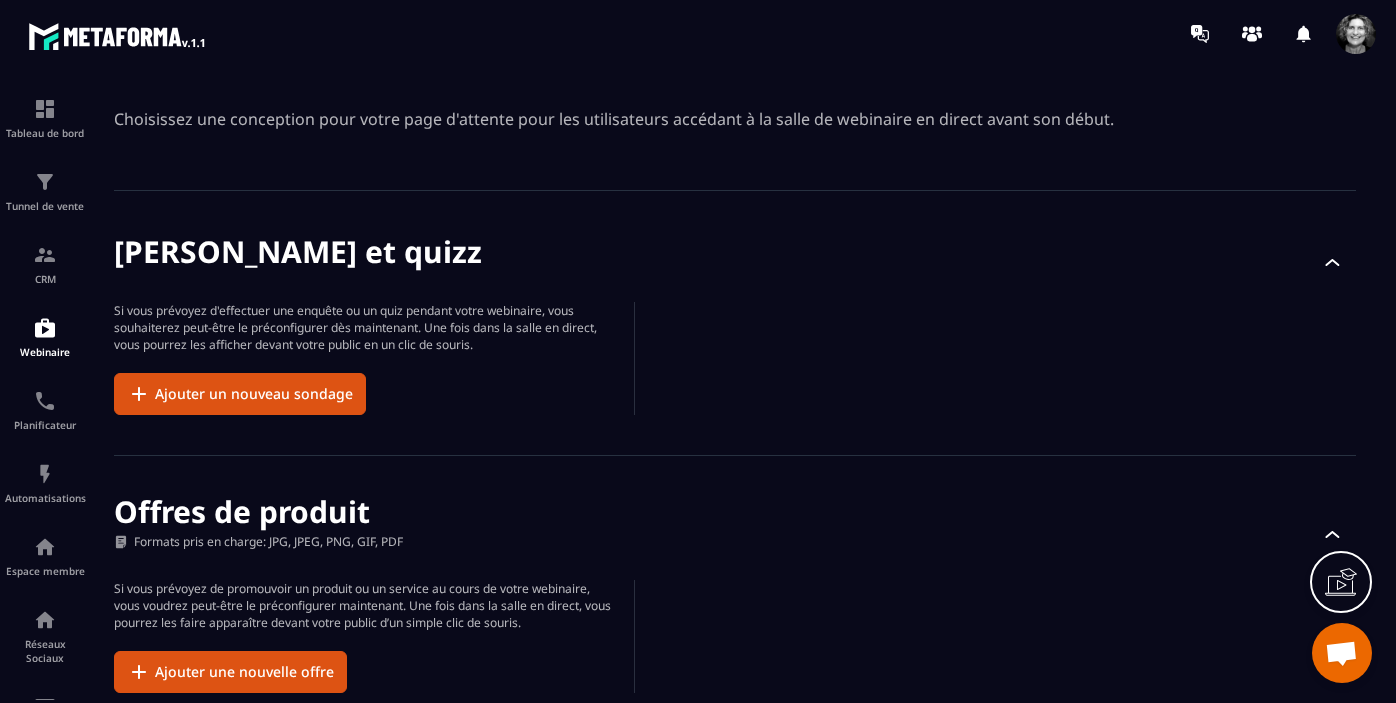scroll, scrollTop: 0, scrollLeft: 0, axis: both 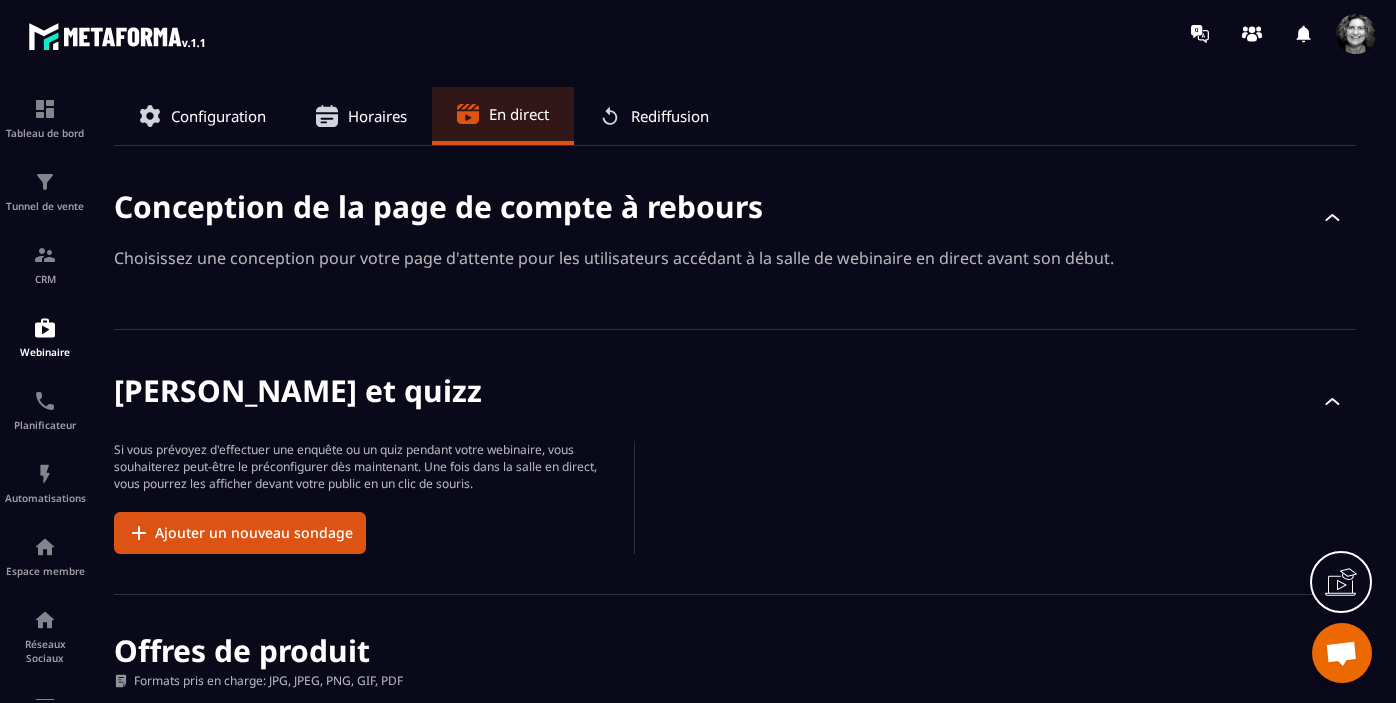 click on "Rediffusion" at bounding box center (670, 116) 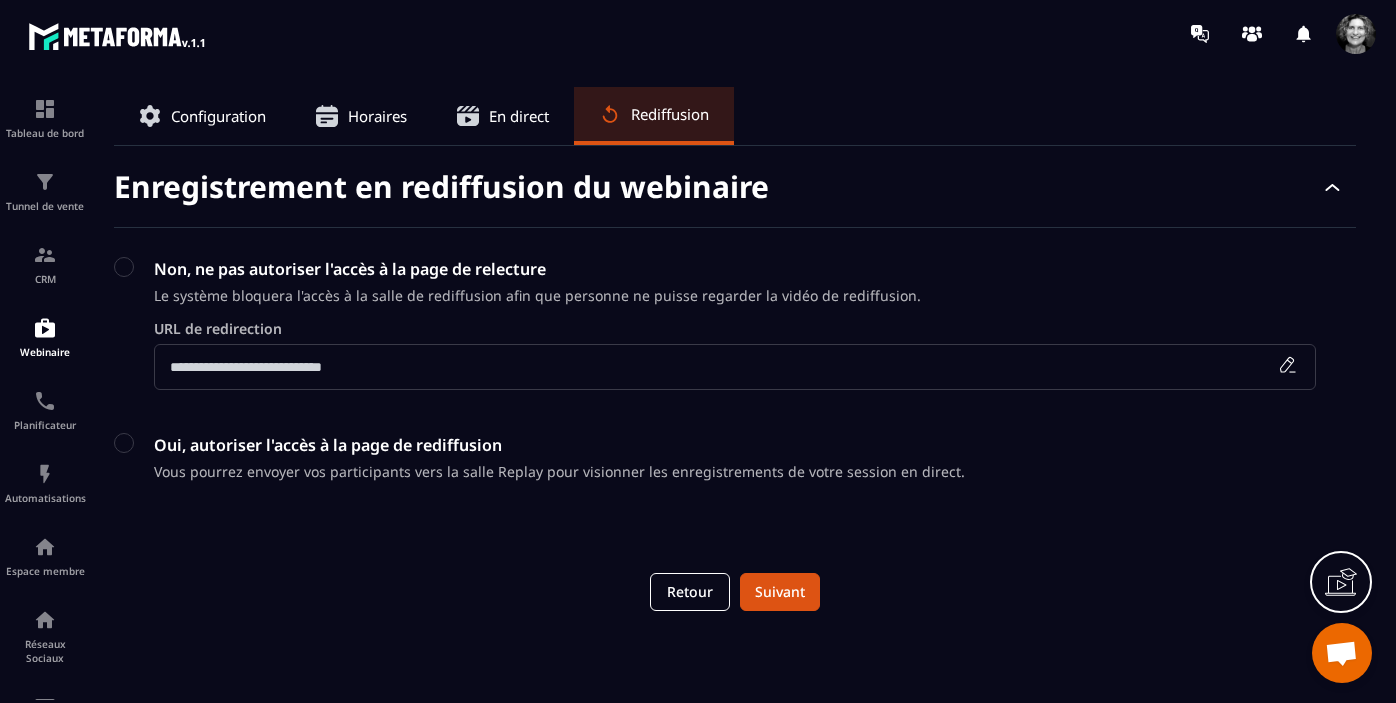 click on "Configuration" at bounding box center [218, 116] 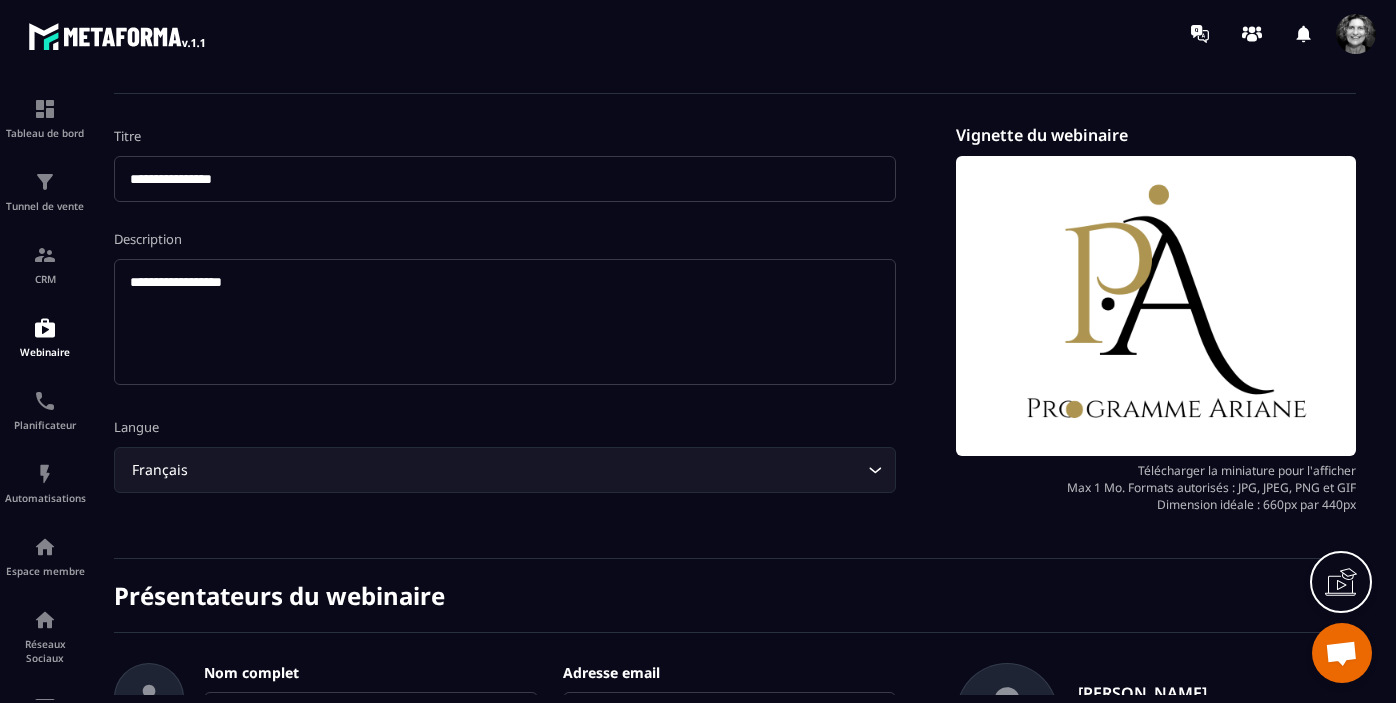 scroll, scrollTop: 0, scrollLeft: 0, axis: both 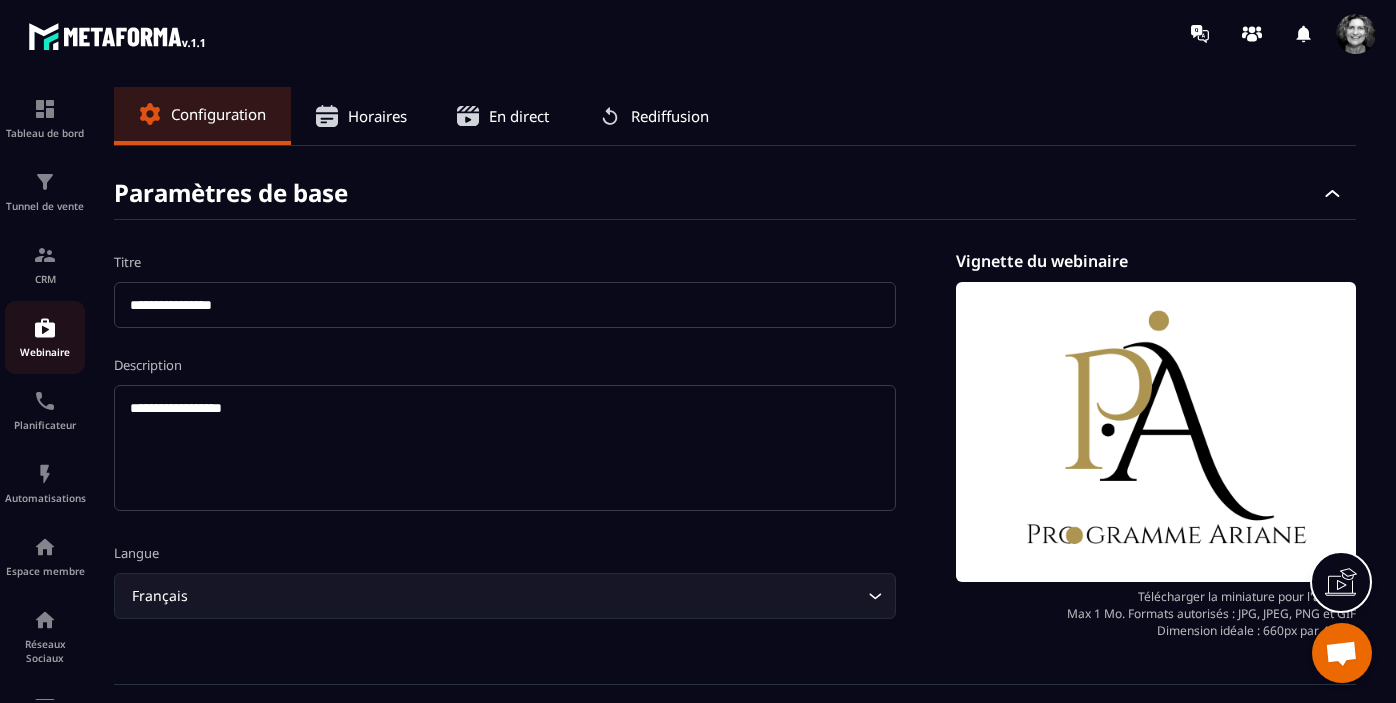 click on "Webinaire" at bounding box center (45, 337) 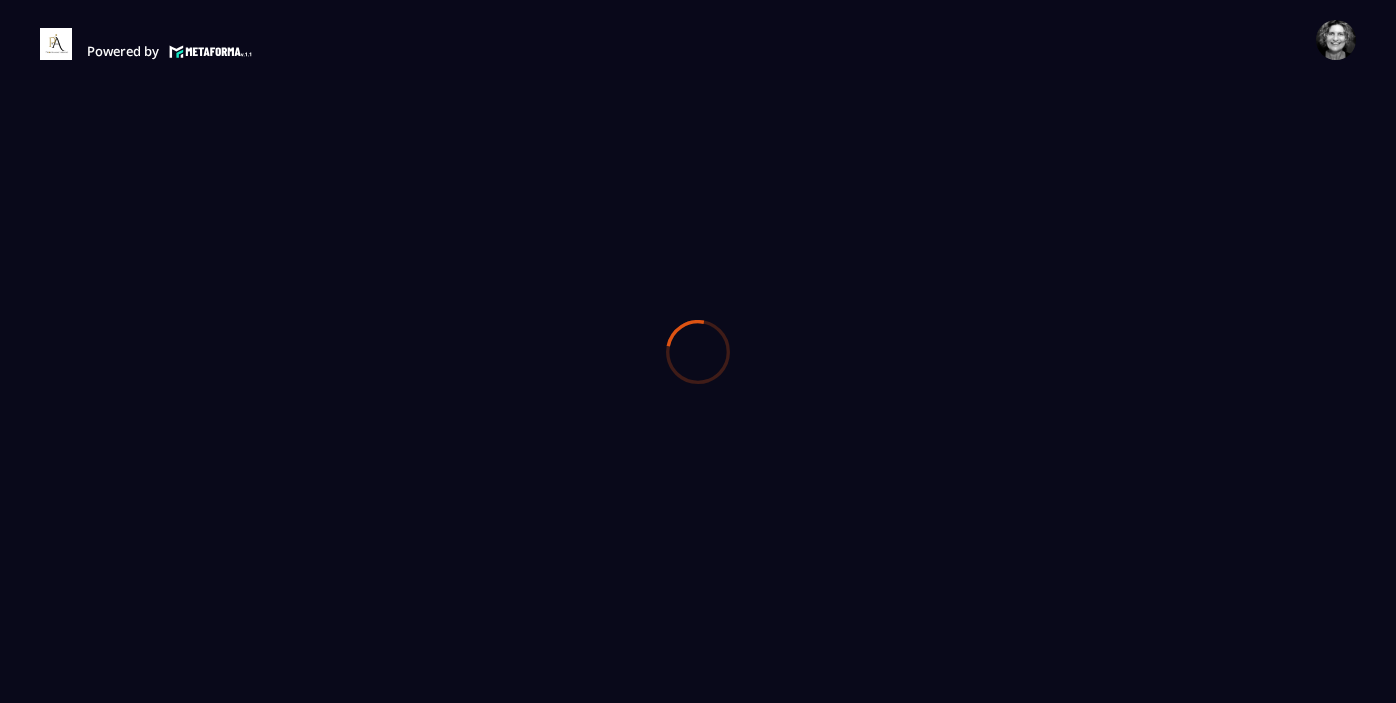 scroll, scrollTop: 0, scrollLeft: 0, axis: both 